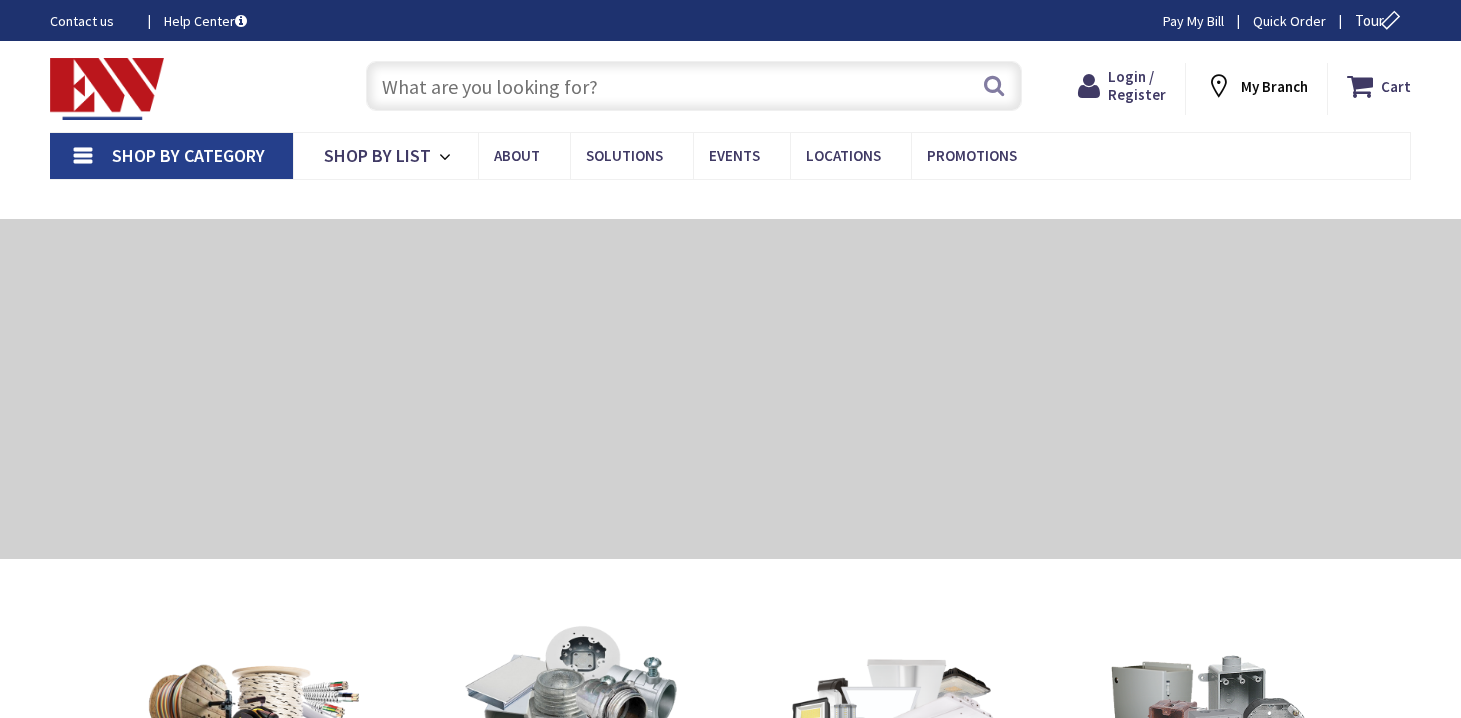 scroll, scrollTop: 0, scrollLeft: 0, axis: both 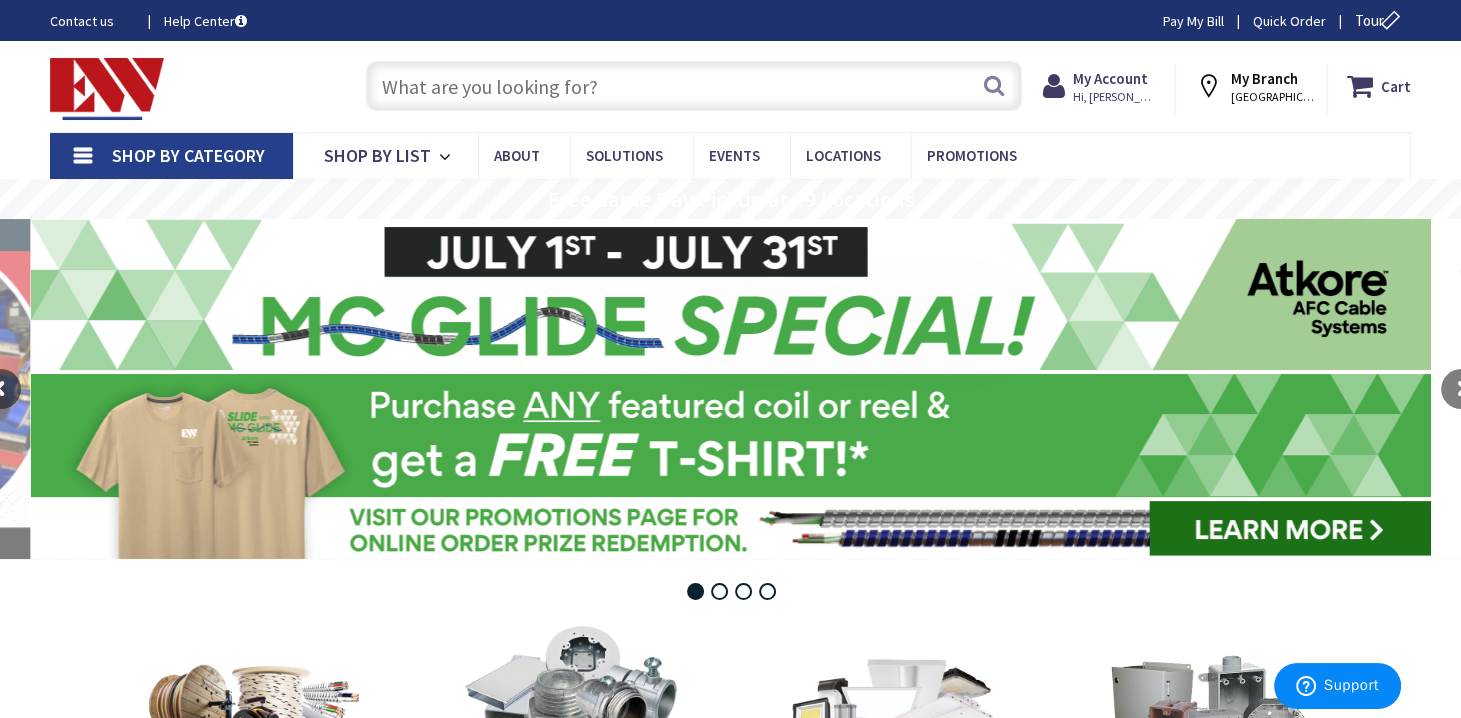 click at bounding box center [694, 86] 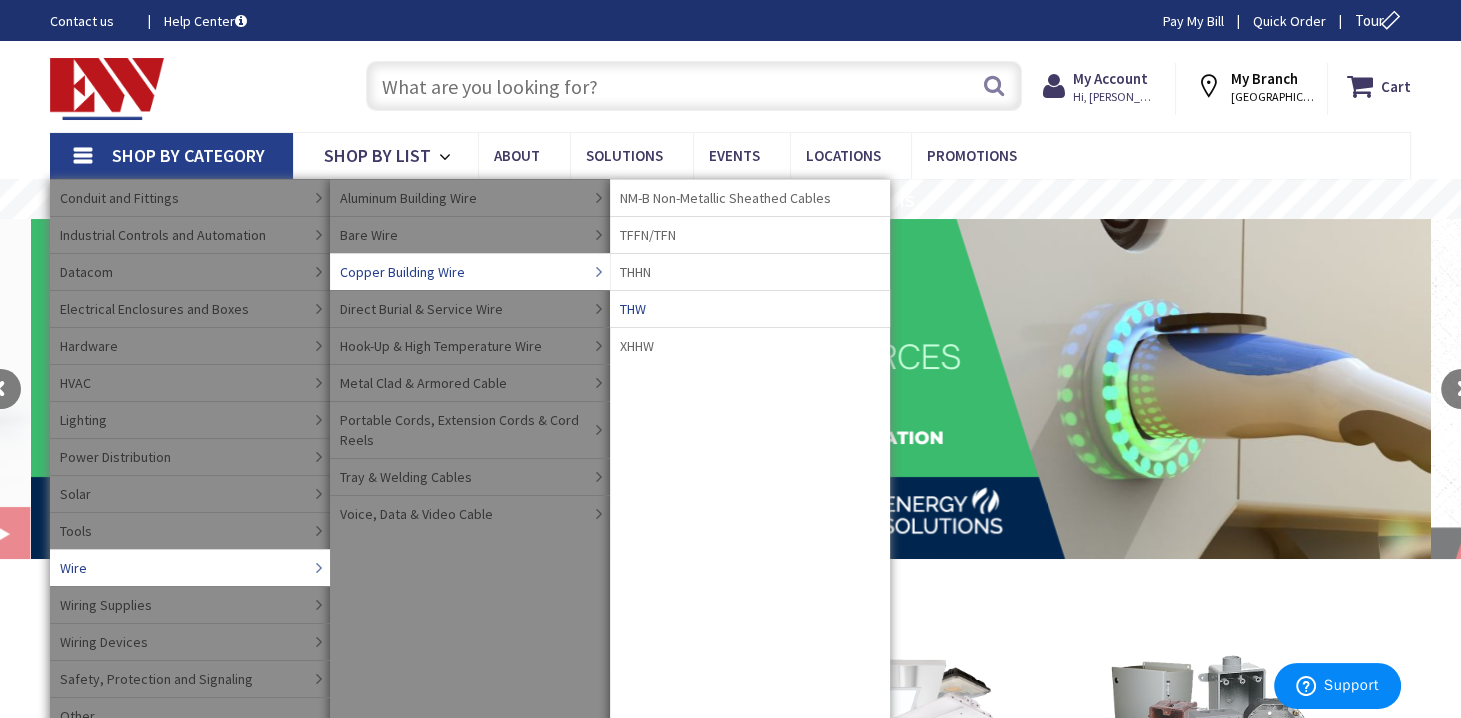 click on "THW" at bounding box center [750, 308] 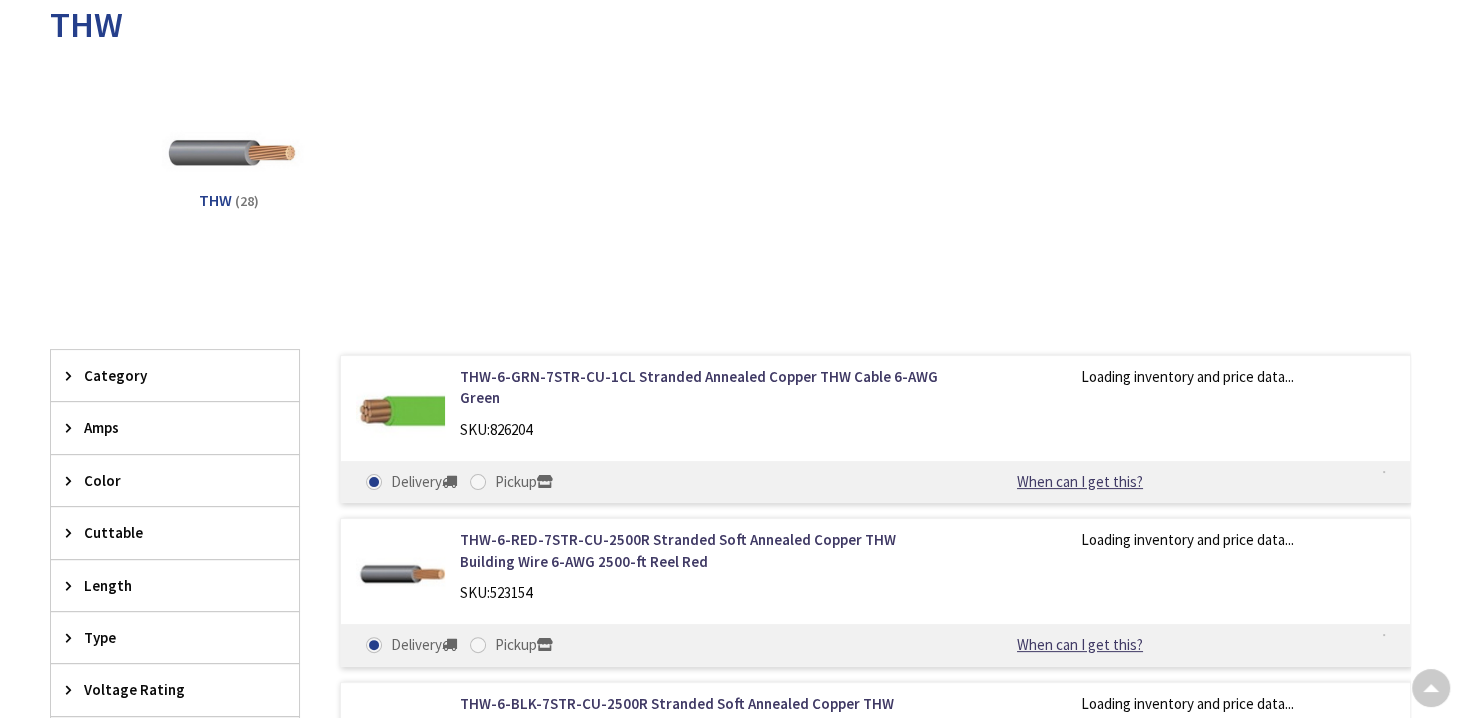 scroll, scrollTop: 613, scrollLeft: 0, axis: vertical 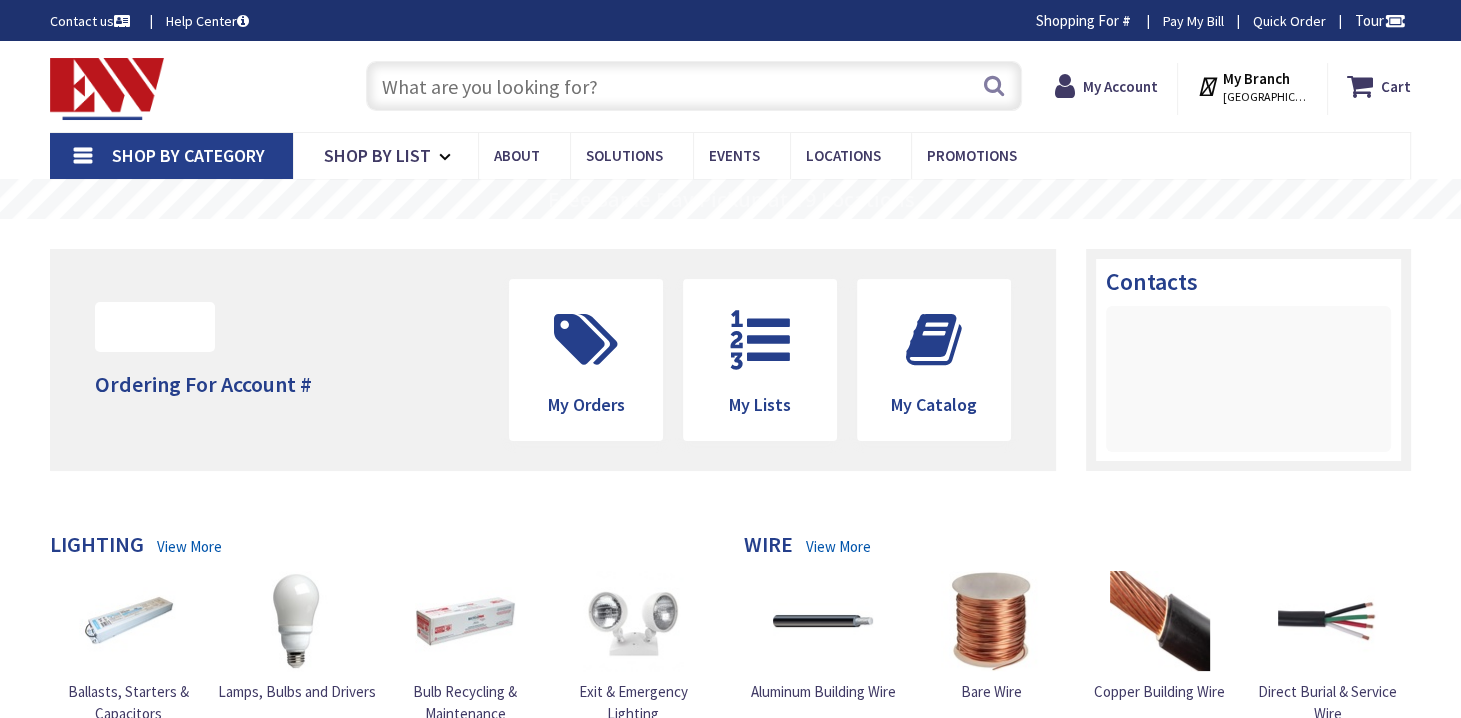 click on "Shop By Category" at bounding box center [188, 155] 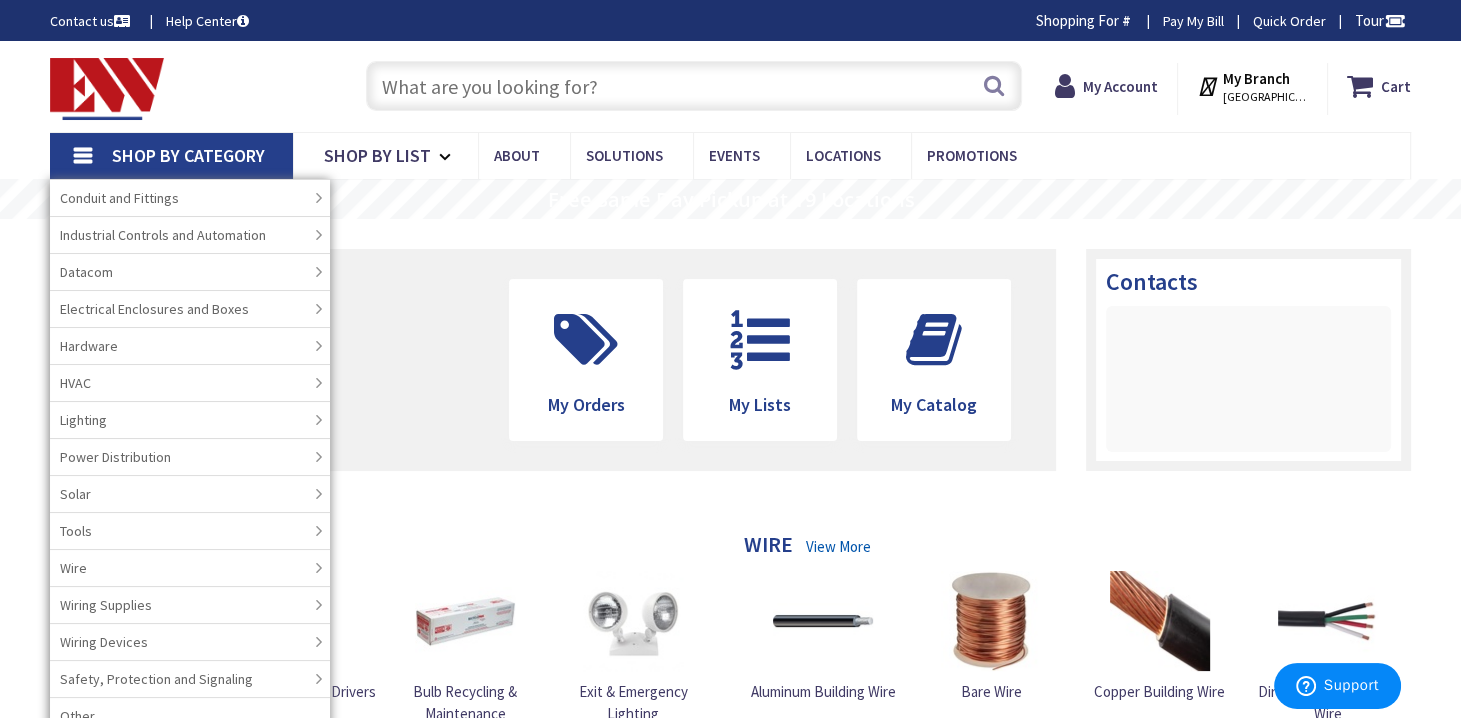 scroll, scrollTop: 0, scrollLeft: 0, axis: both 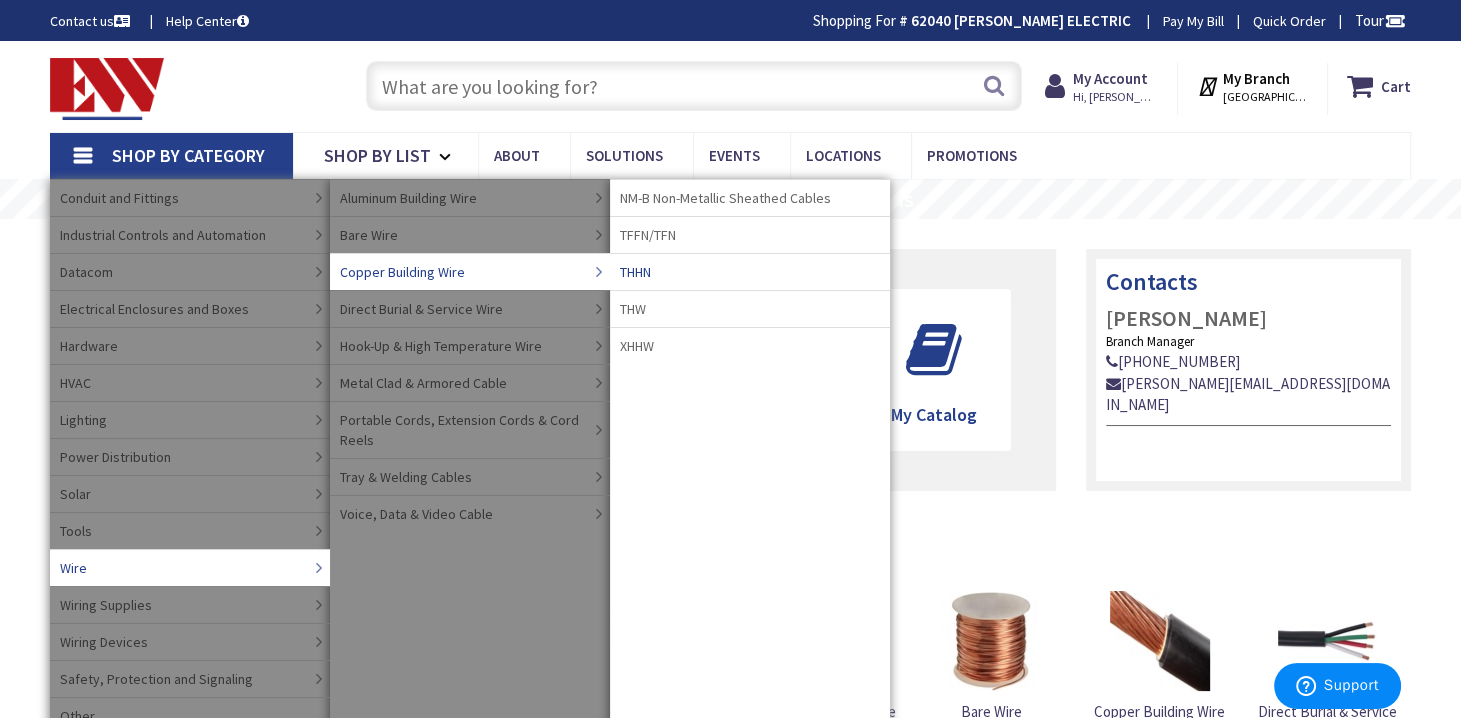 click on "THHN" at bounding box center [750, 271] 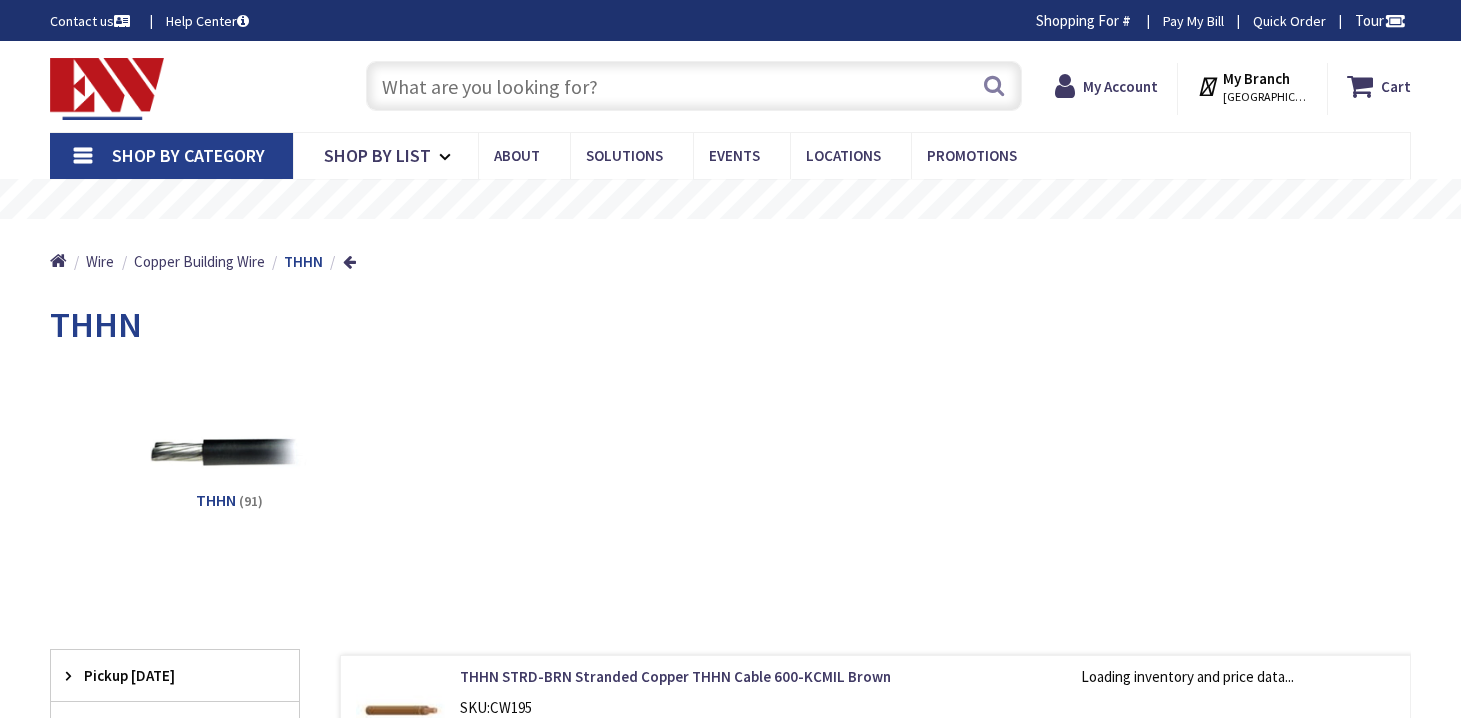 scroll, scrollTop: 0, scrollLeft: 0, axis: both 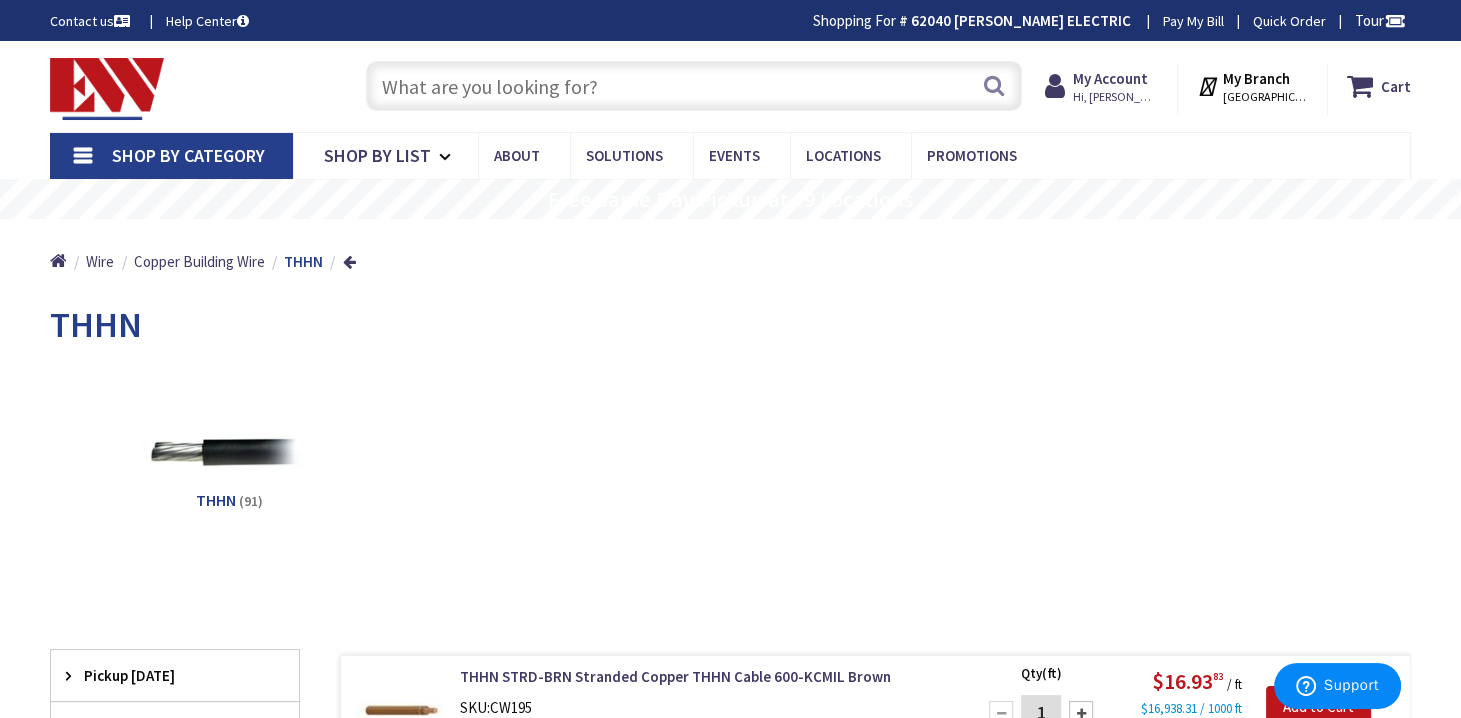 click at bounding box center [694, 86] 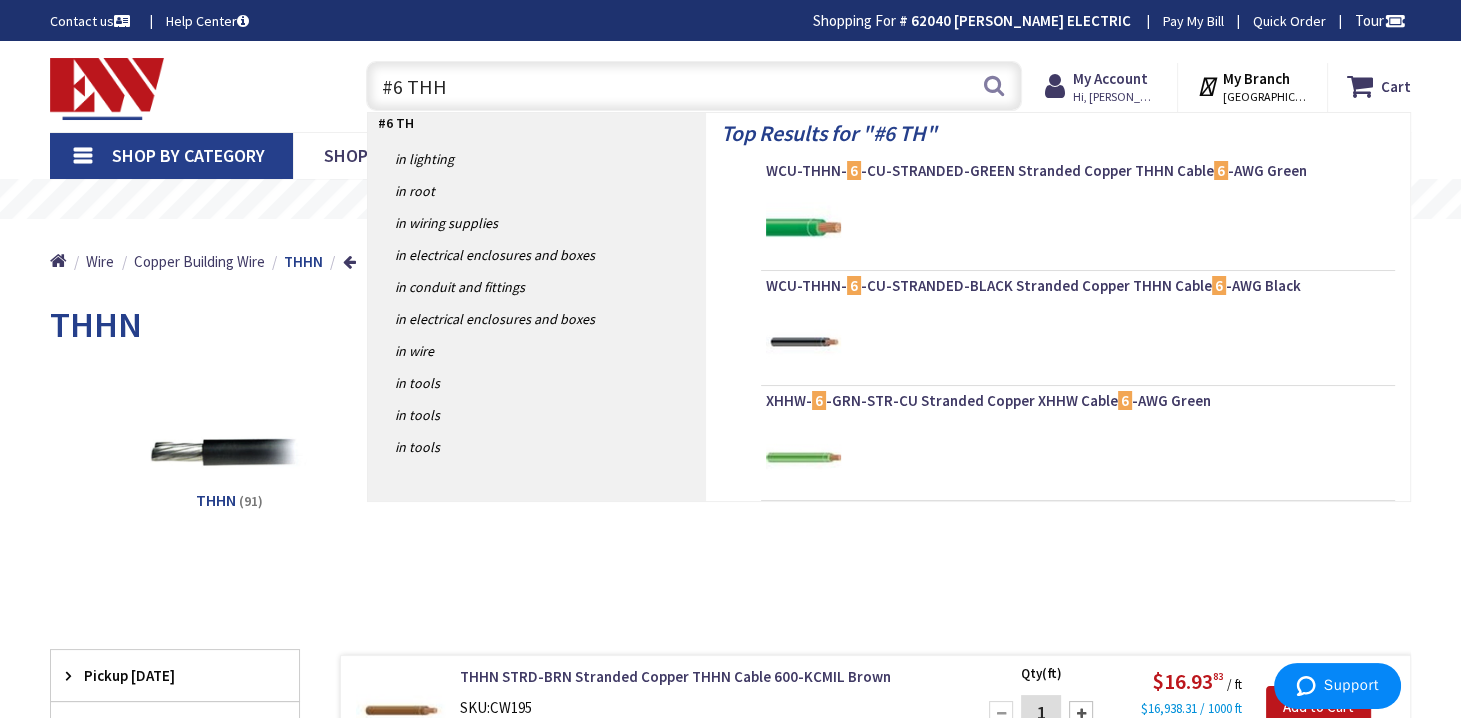 type on "#6 THHN" 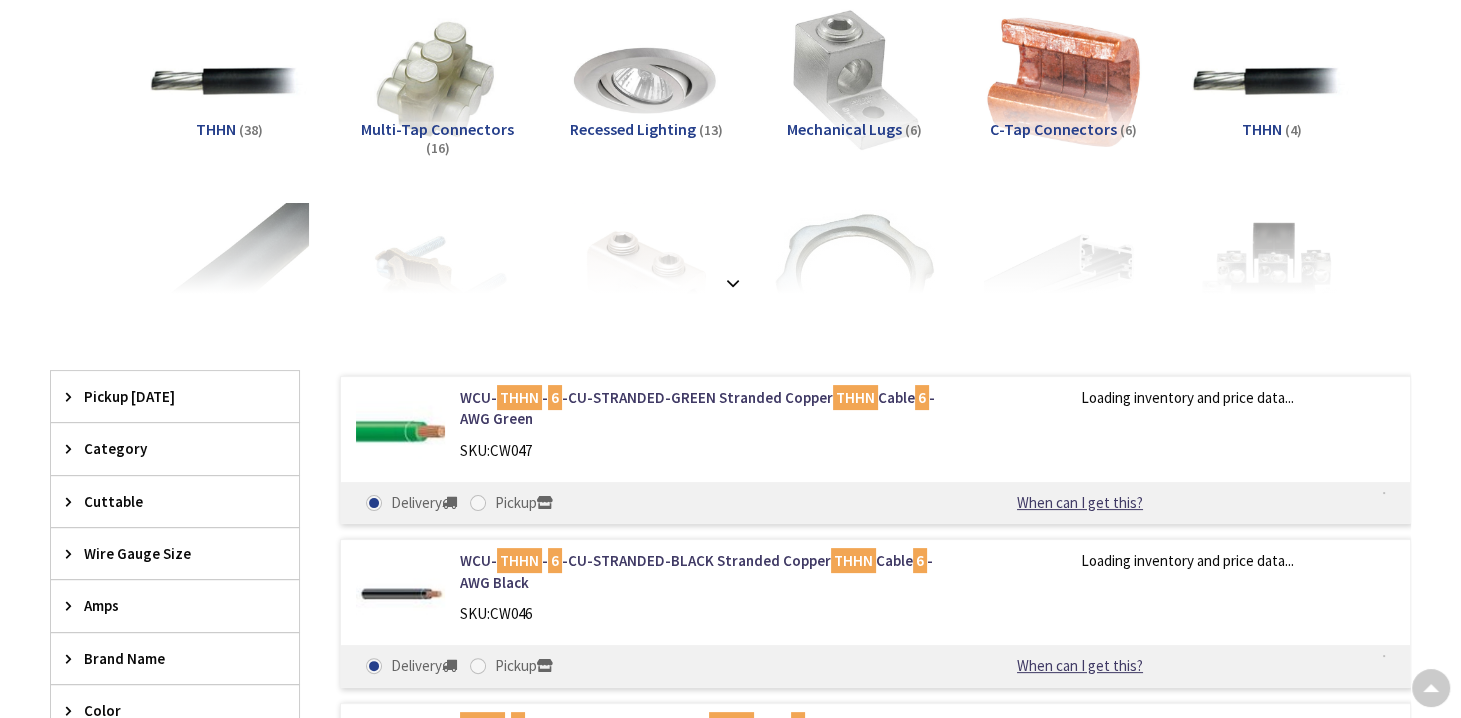 scroll, scrollTop: 431, scrollLeft: 0, axis: vertical 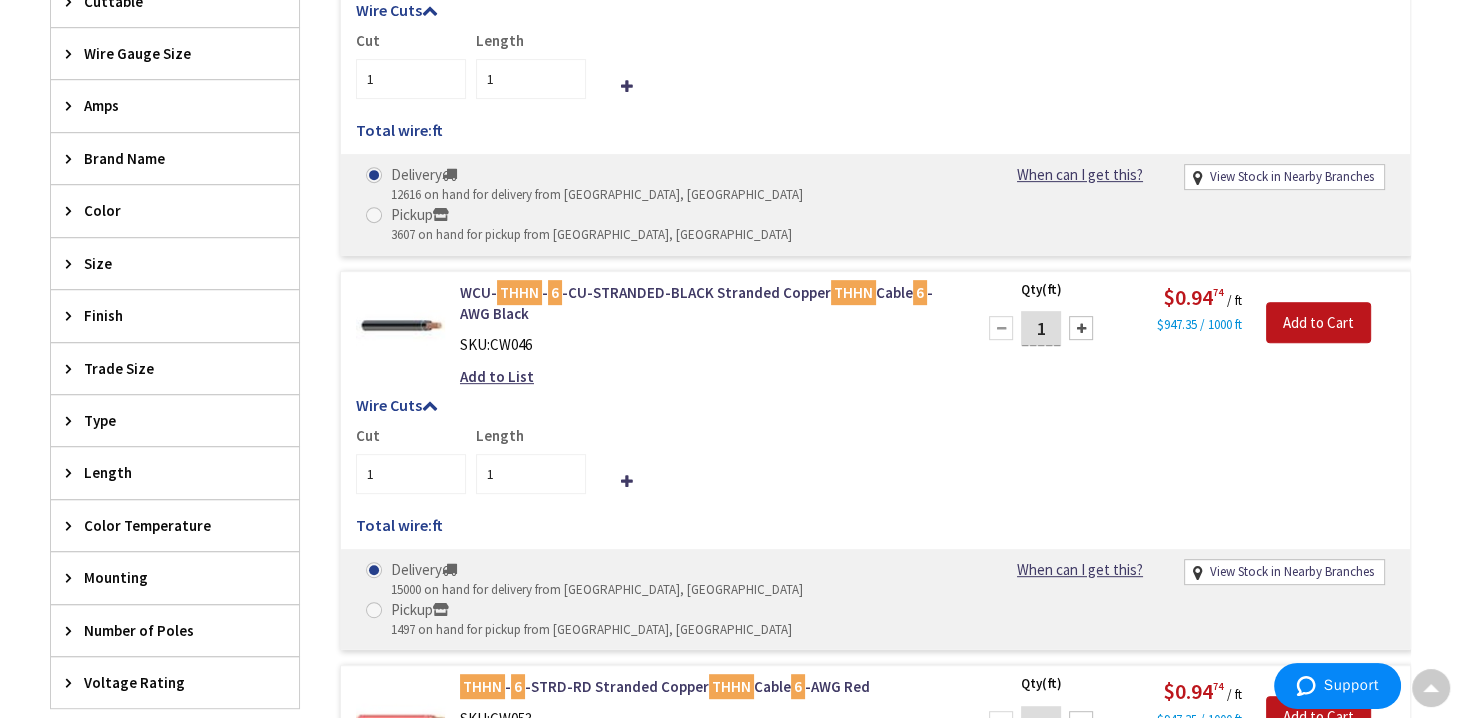 click on "WCU- THHN - 6 -CU-STRANDED-BLACK Stranded Copper  THHN  Cable  6 -AWG Black
SKU:  CW046
Add to List" at bounding box center (705, 340) 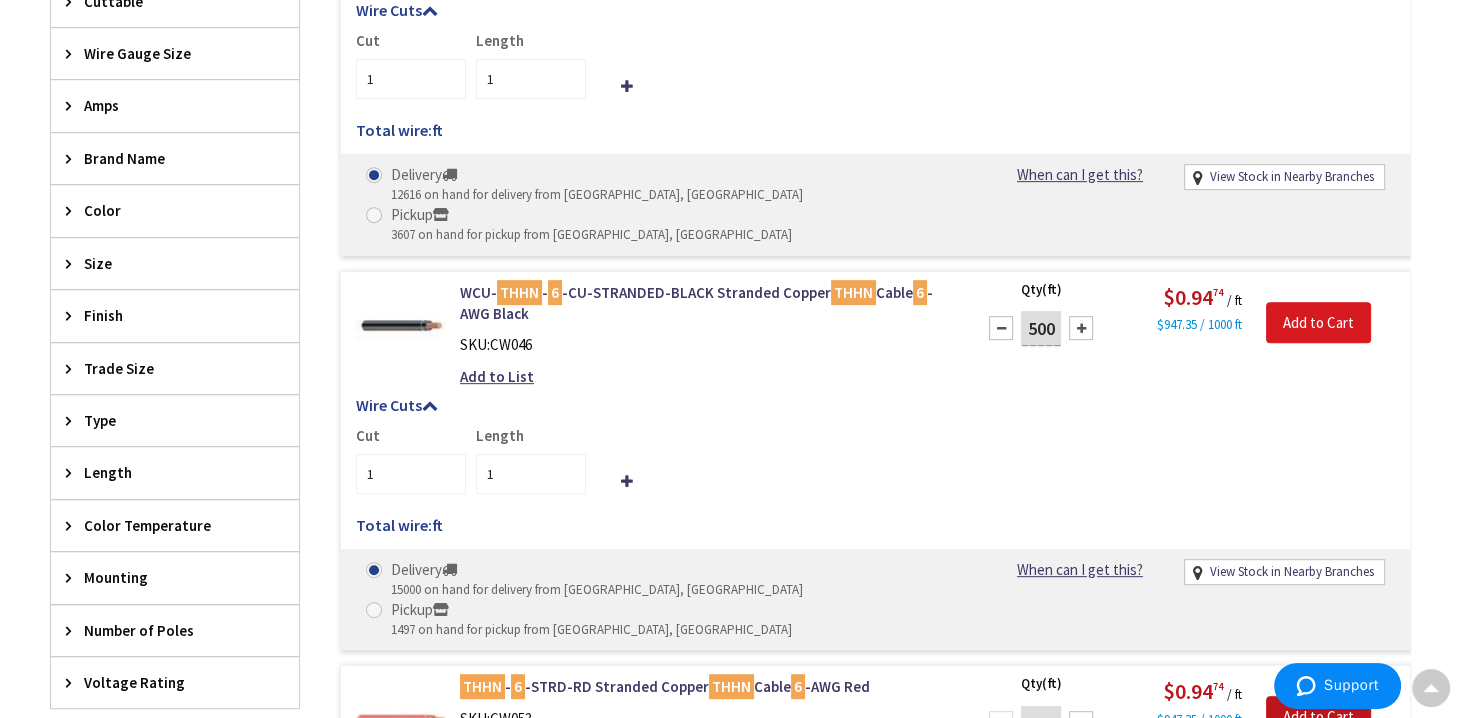 type on "500" 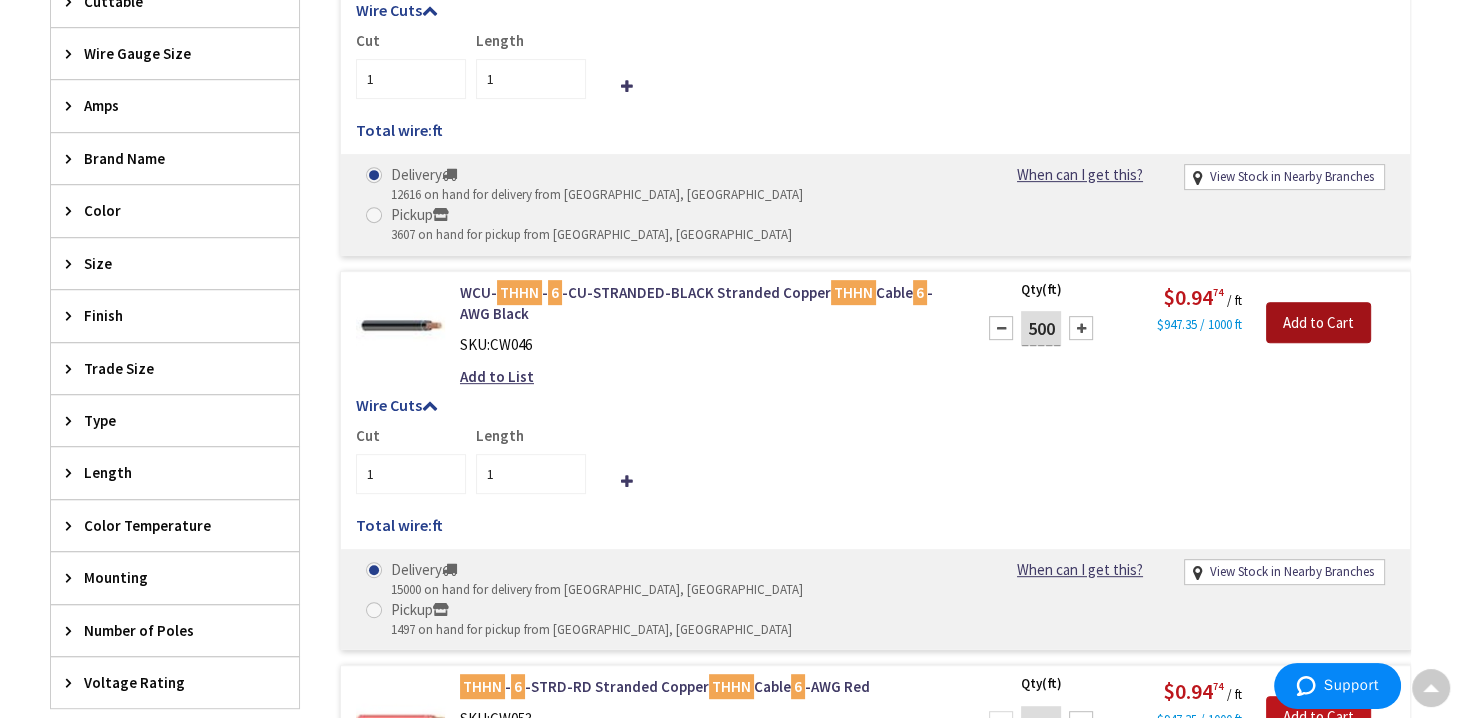 type on "500" 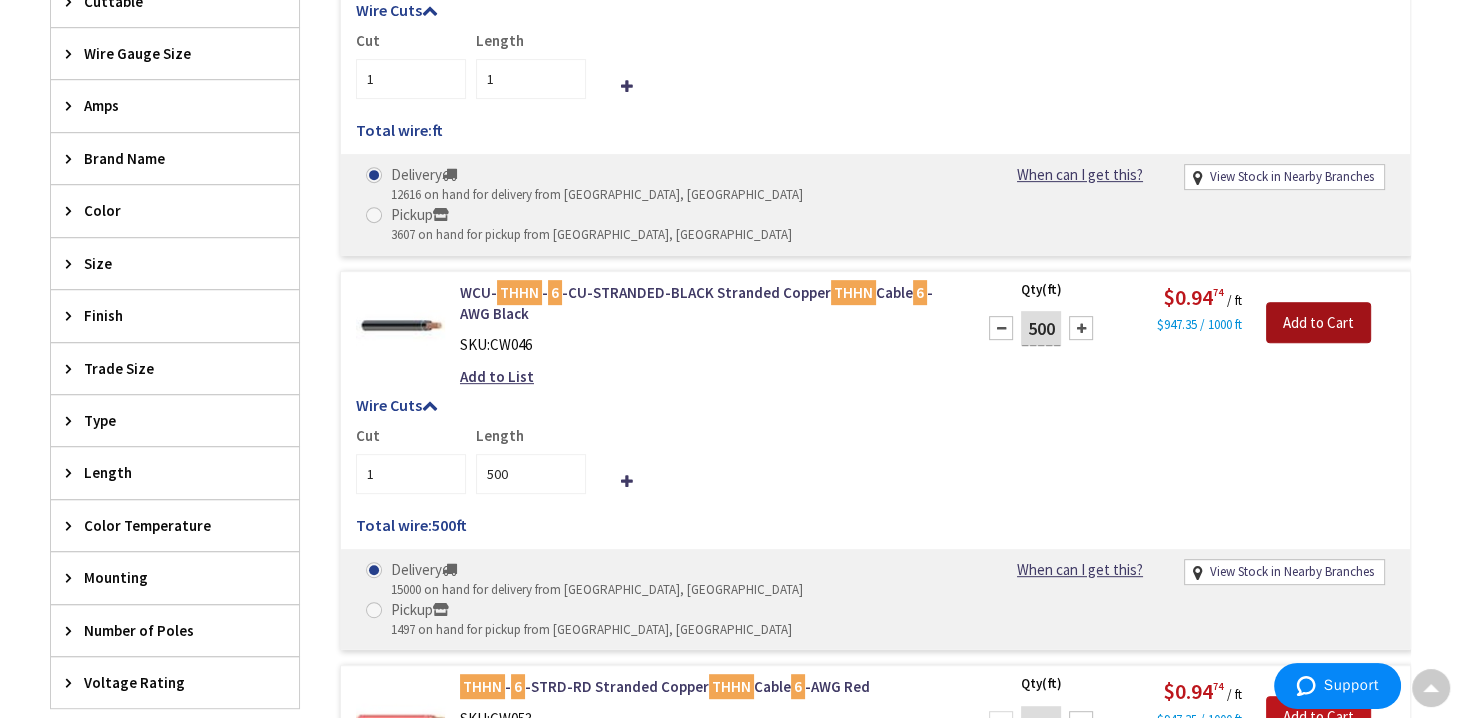 click on "Add to Cart" at bounding box center (1318, 323) 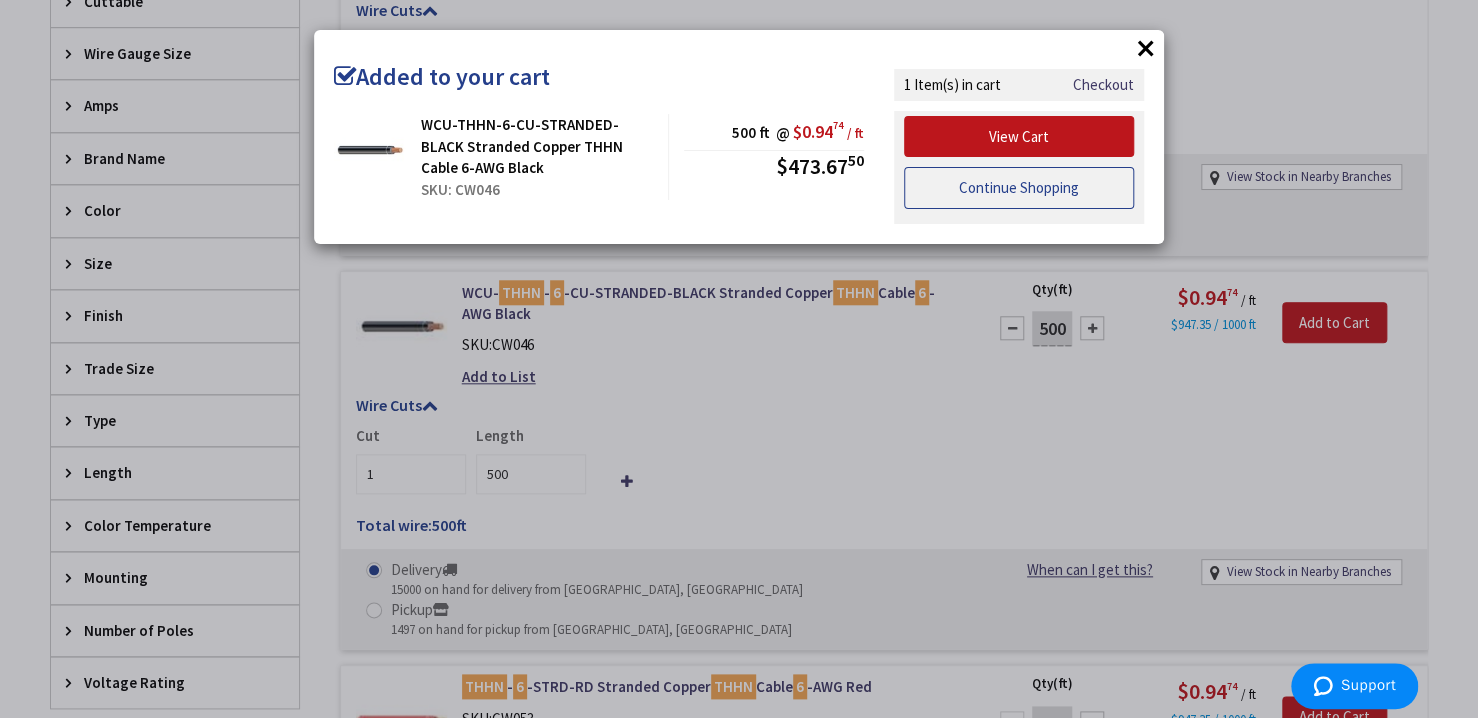 click on "Continue Shopping" at bounding box center [1019, 188] 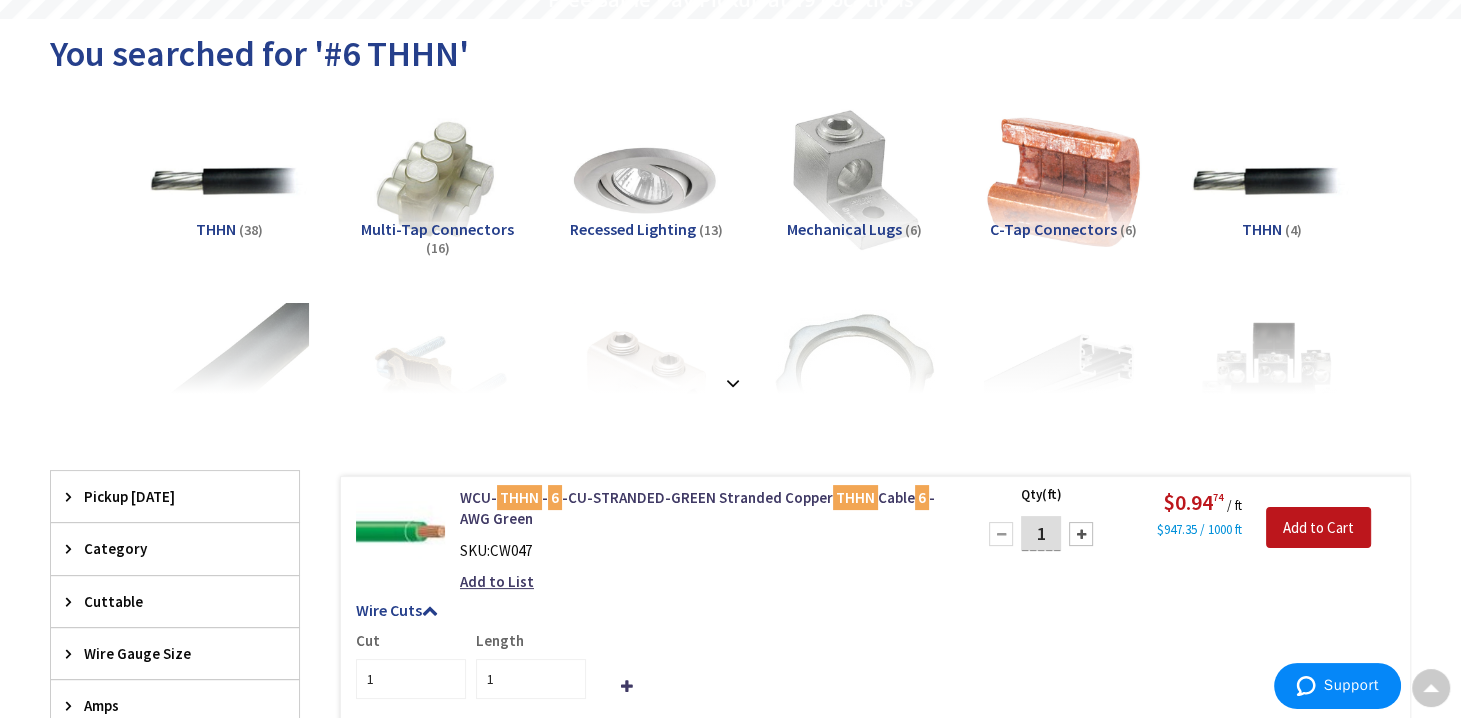 scroll, scrollTop: 0, scrollLeft: 0, axis: both 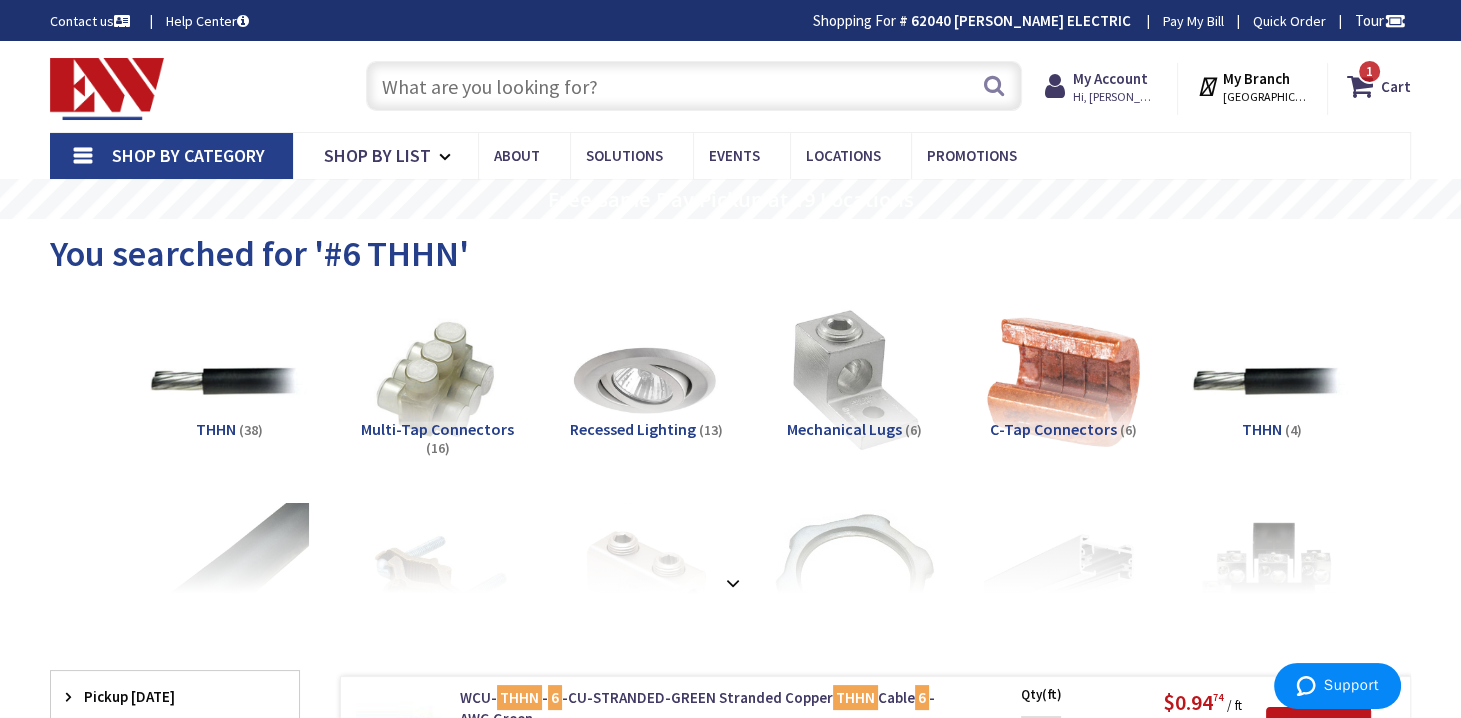 click at bounding box center [694, 86] 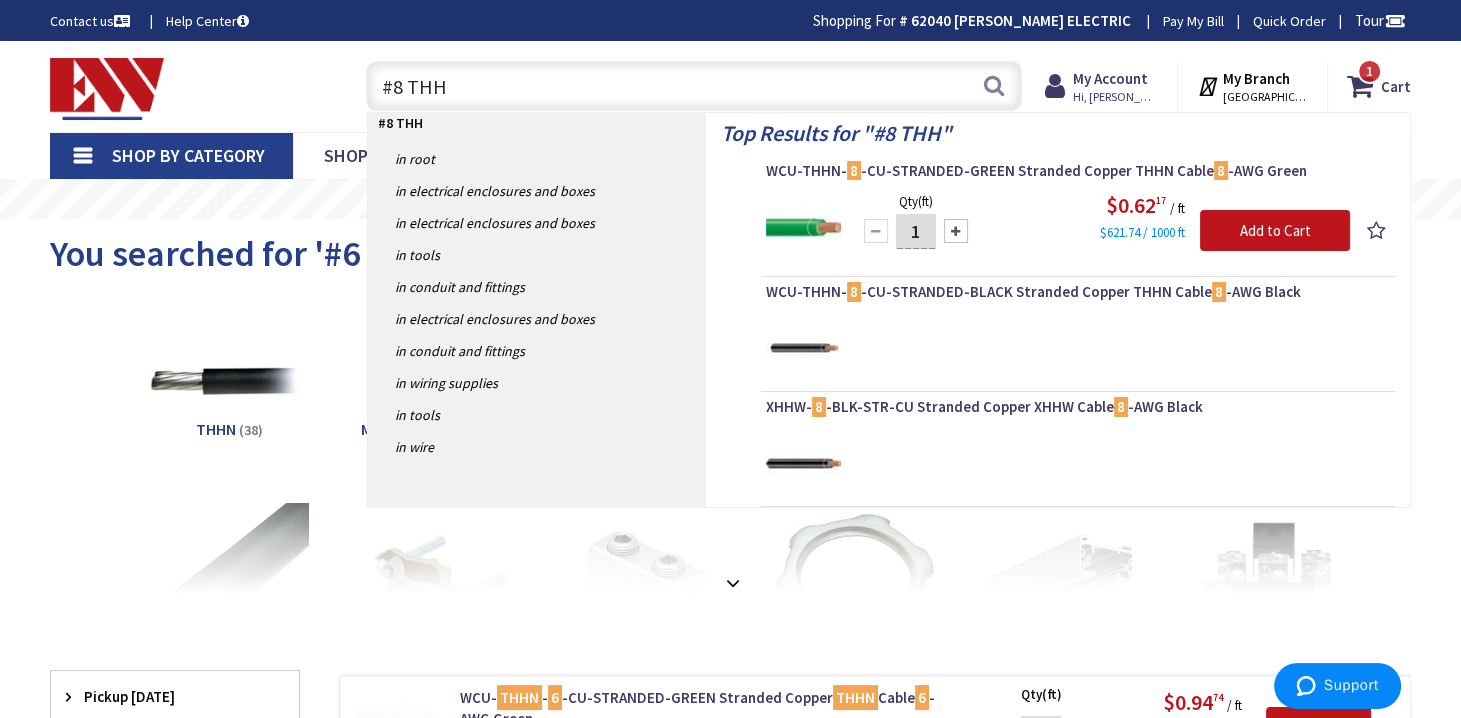 type on "#8 THHN" 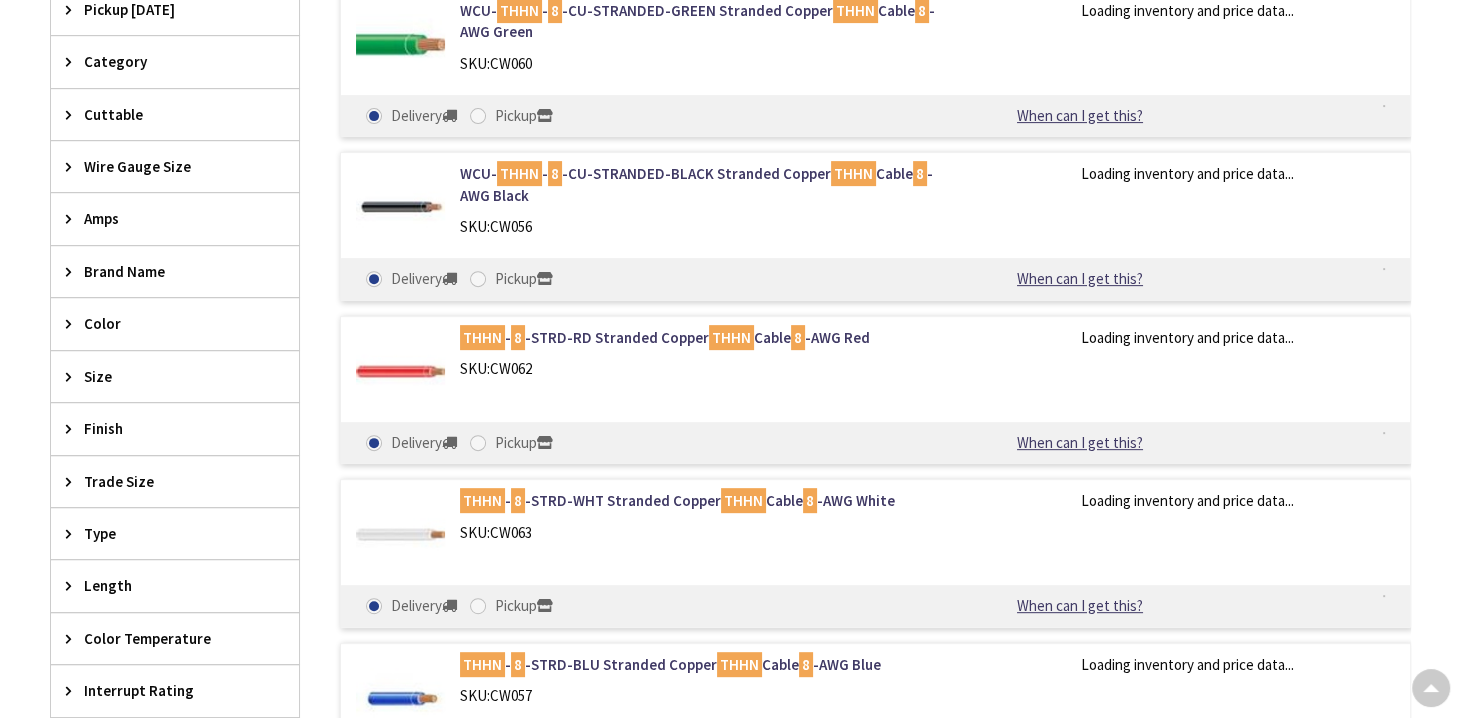 scroll, scrollTop: 900, scrollLeft: 0, axis: vertical 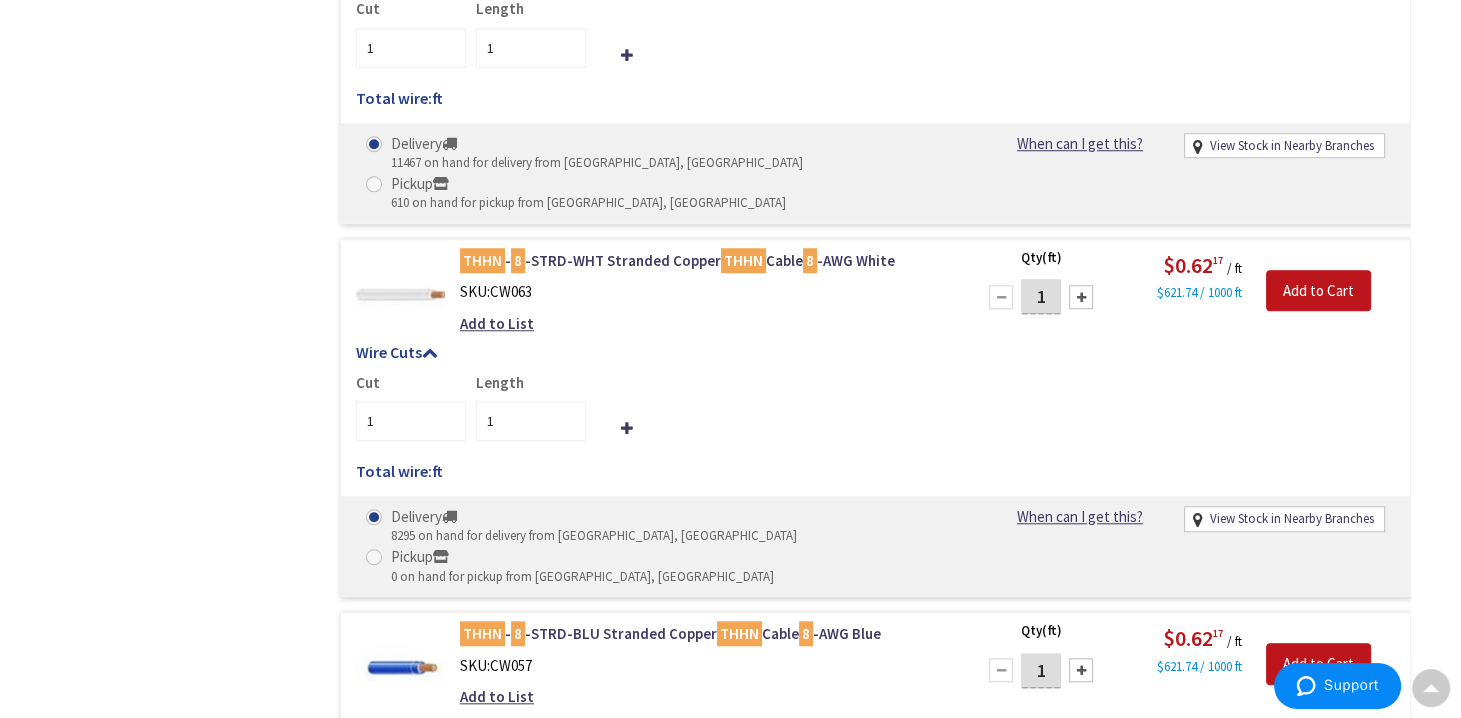 drag, startPoint x: 1044, startPoint y: 175, endPoint x: 1008, endPoint y: 186, distance: 37.64306 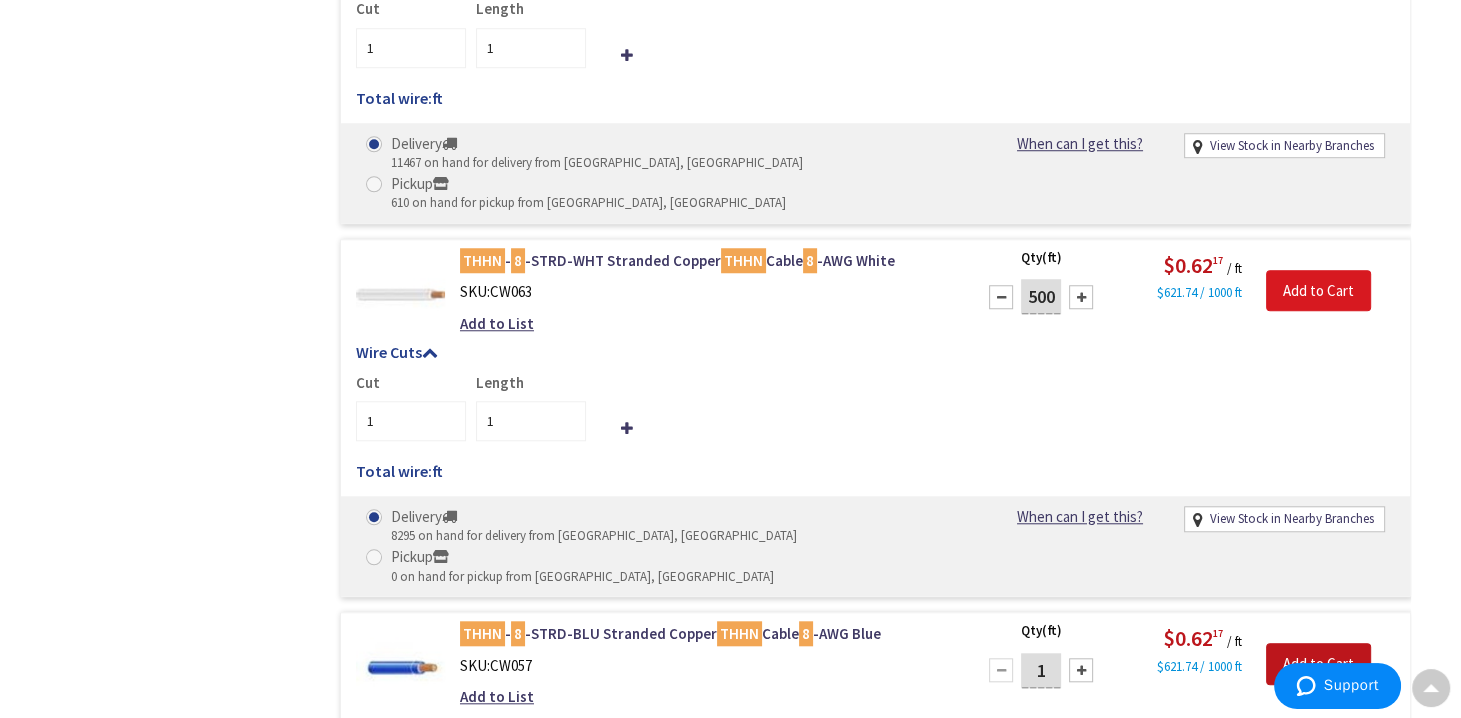 type on "500" 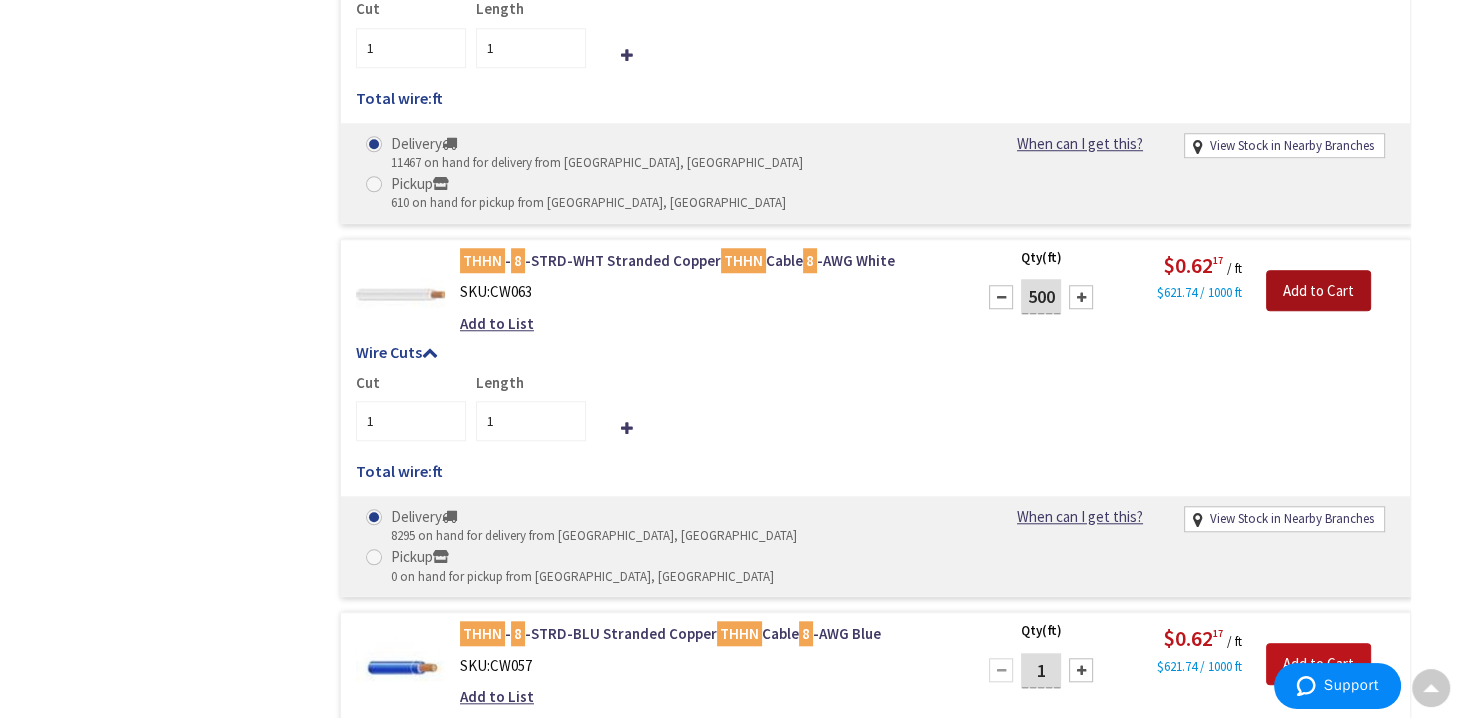 click on "Add to Cart" at bounding box center (1318, 291) 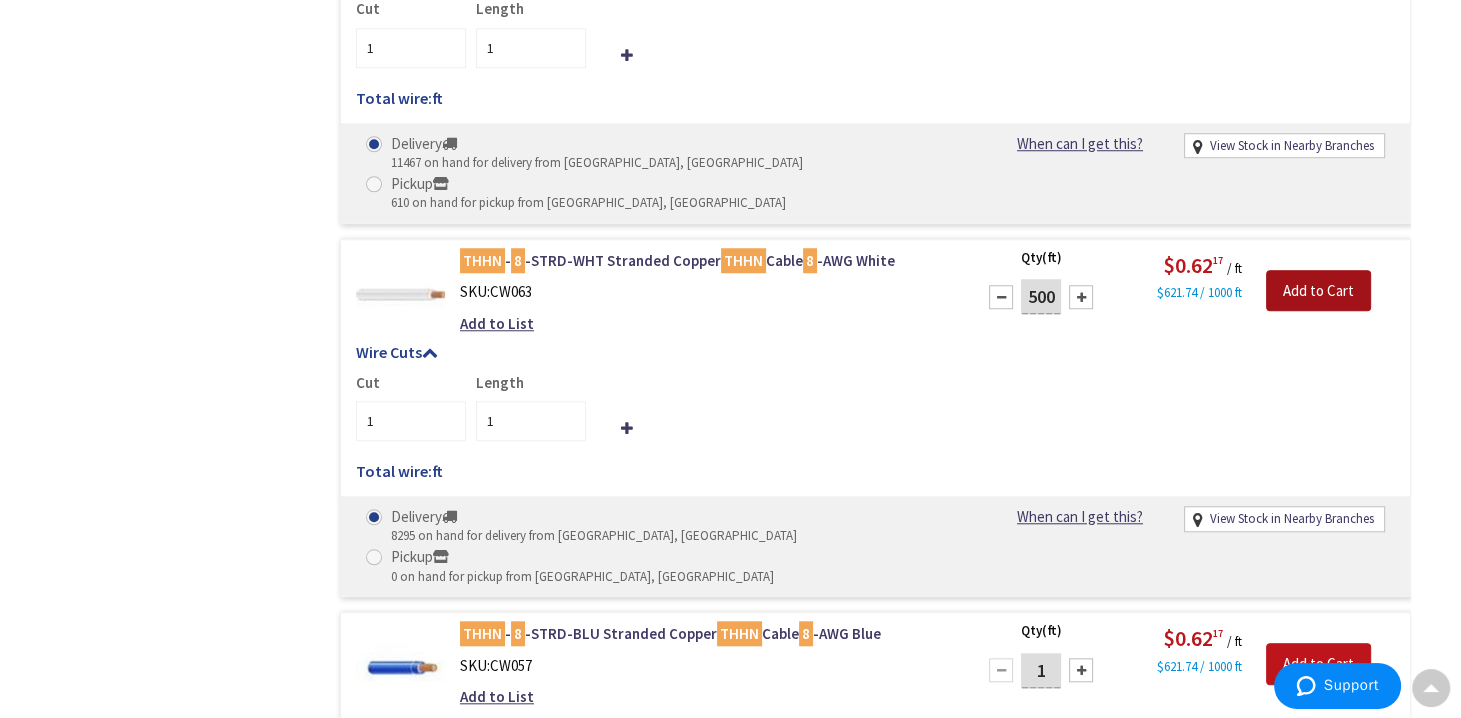 type on "500" 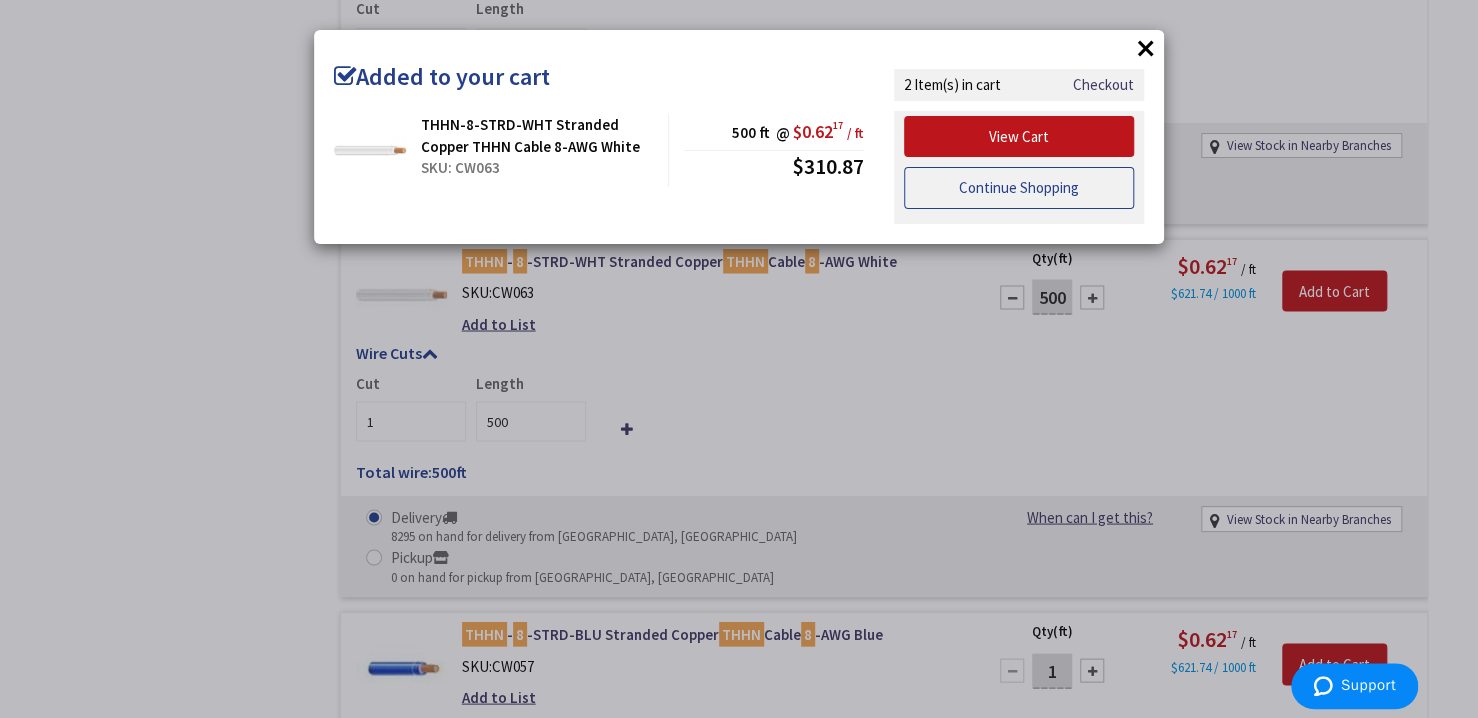 click on "Continue Shopping" at bounding box center (1019, 188) 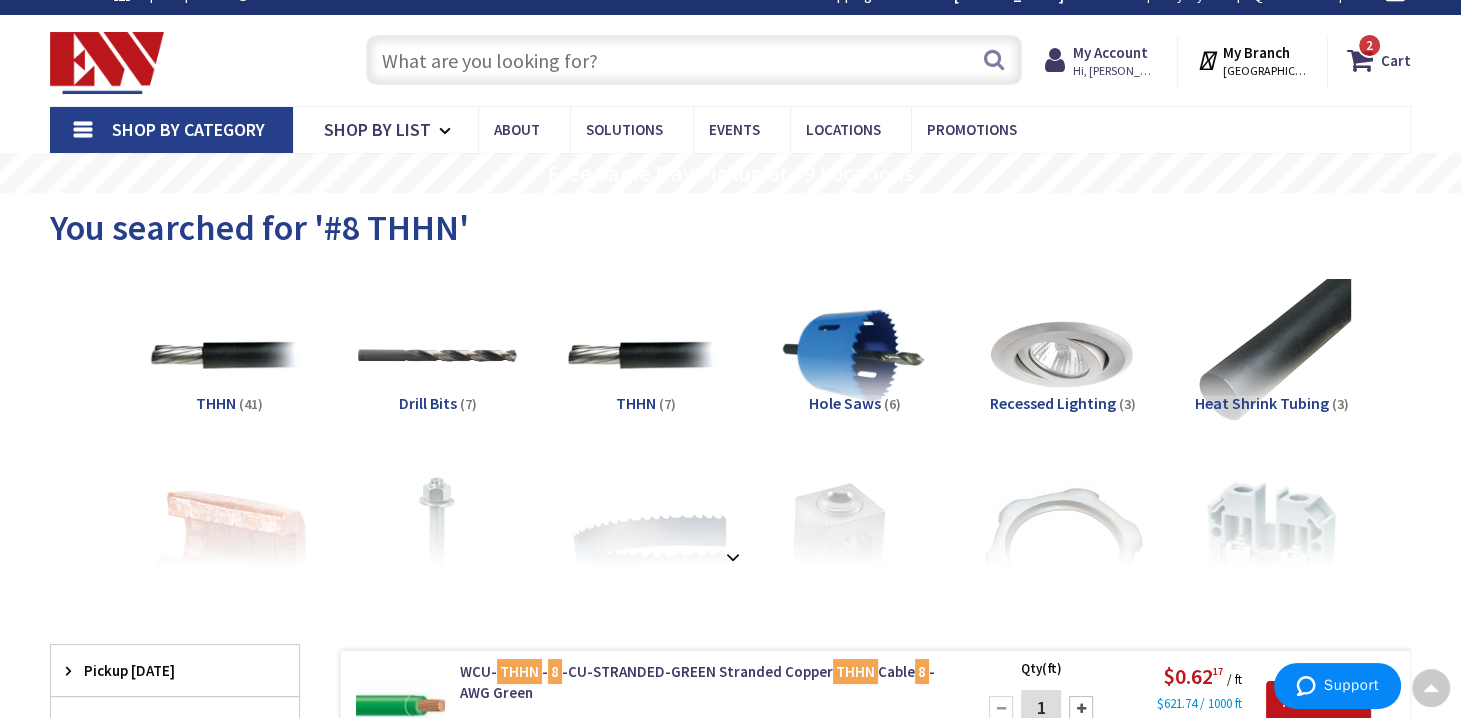 scroll, scrollTop: 0, scrollLeft: 0, axis: both 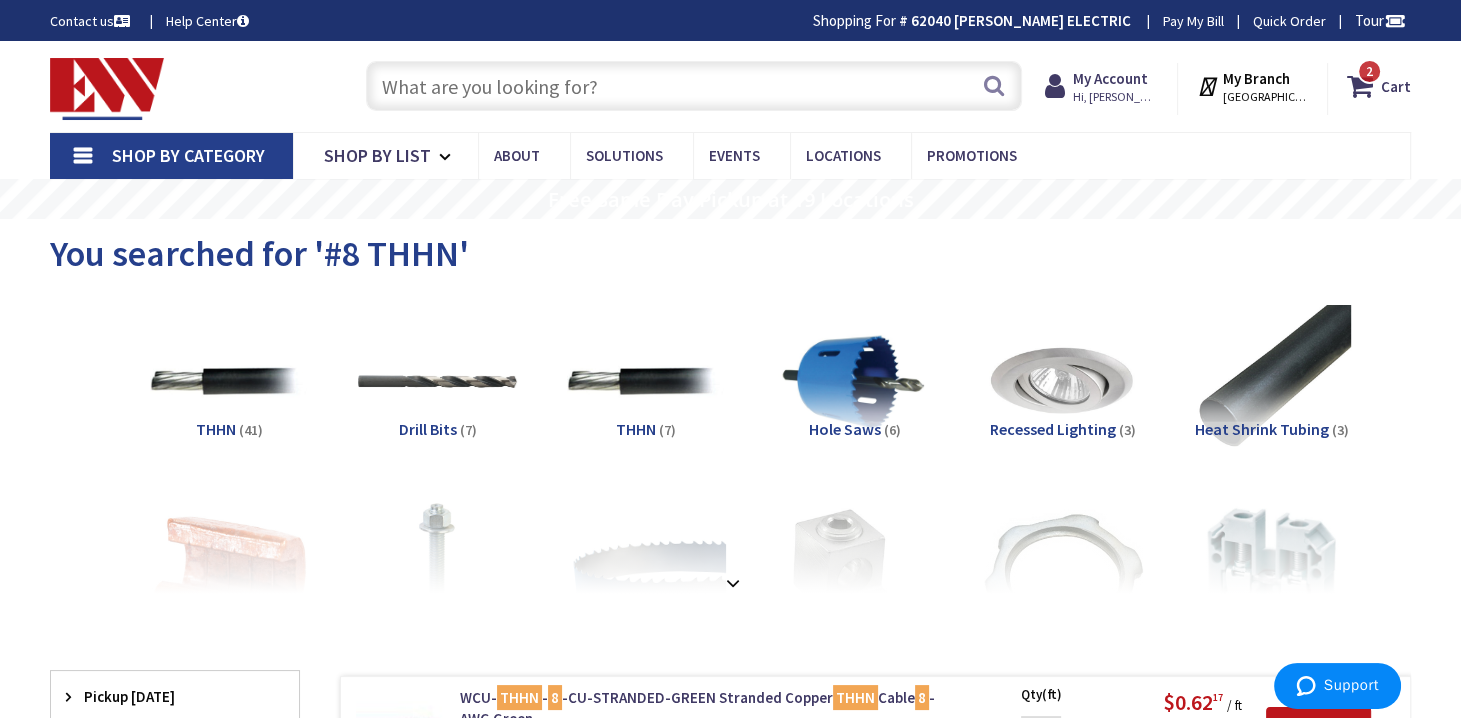 click at bounding box center (694, 86) 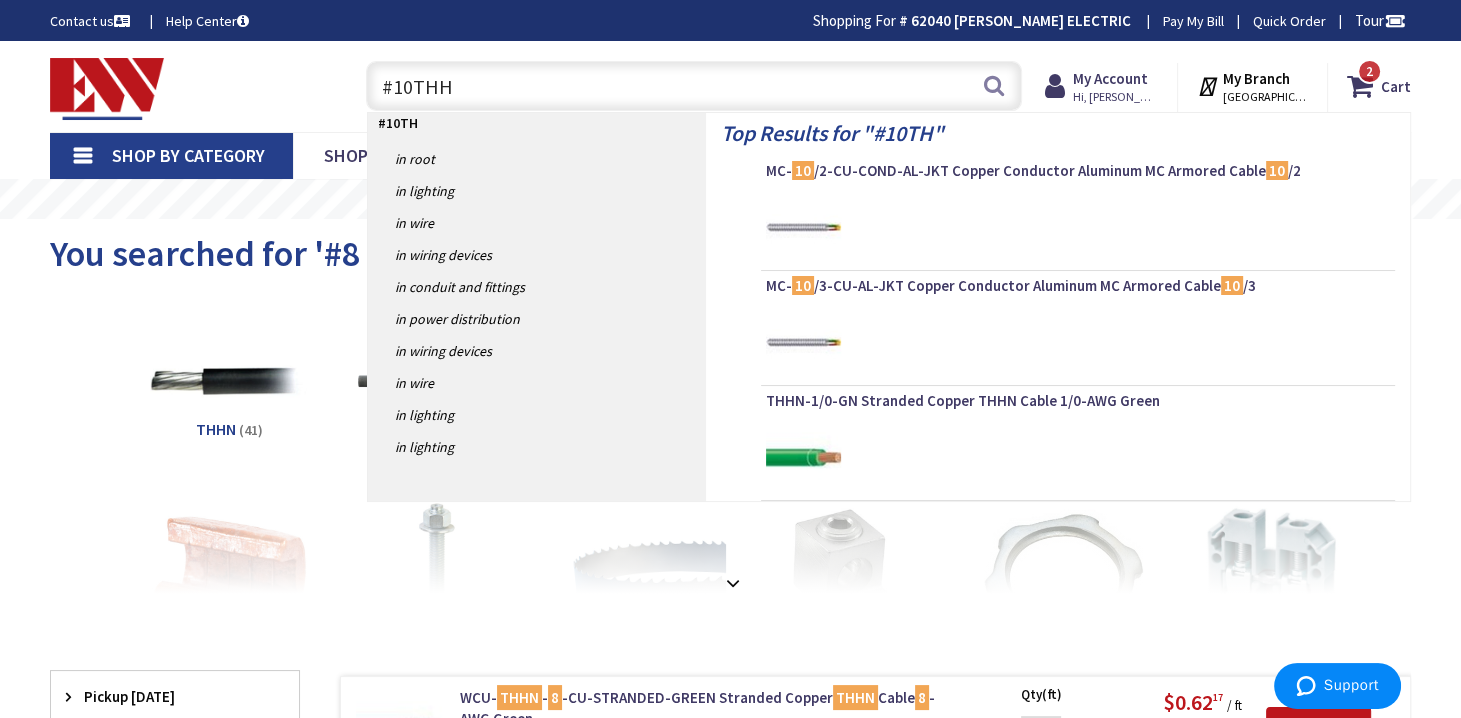 type on "#10THHN" 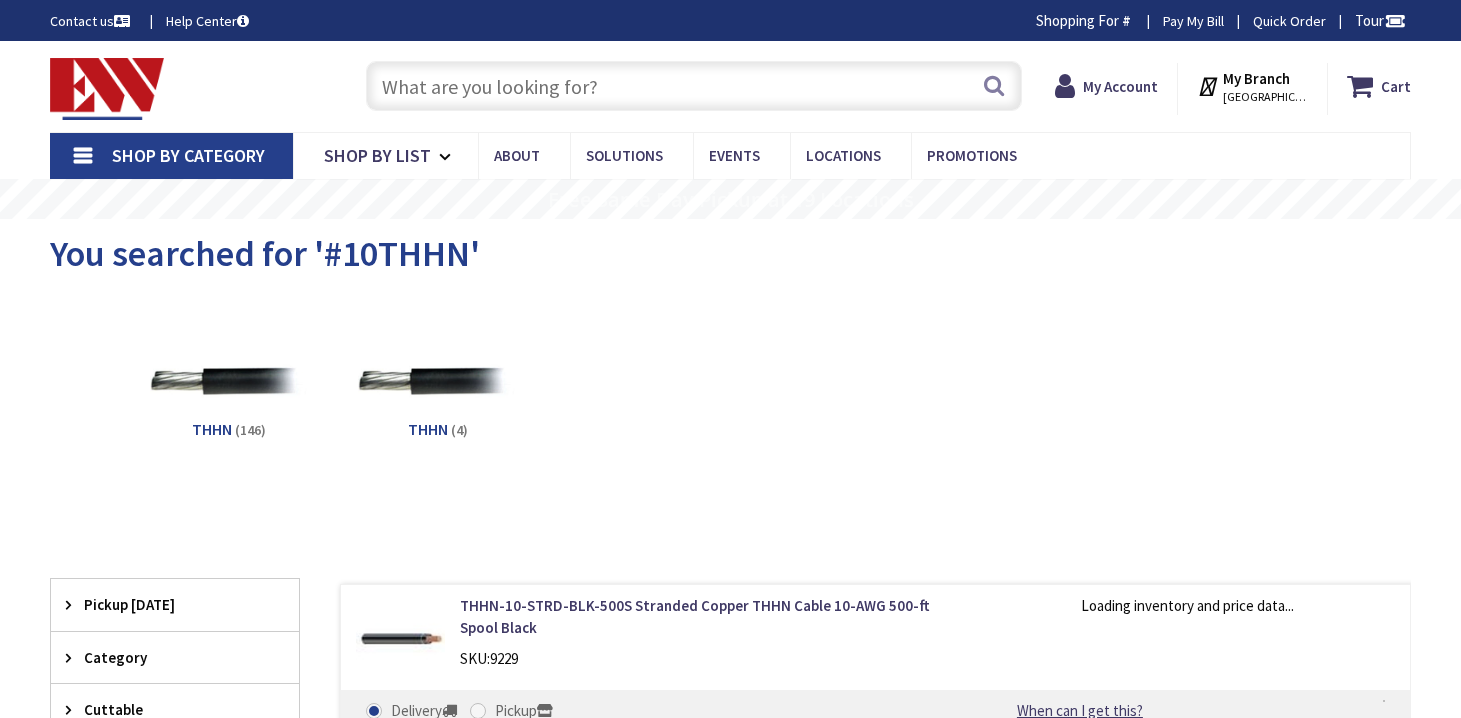 scroll, scrollTop: 0, scrollLeft: 0, axis: both 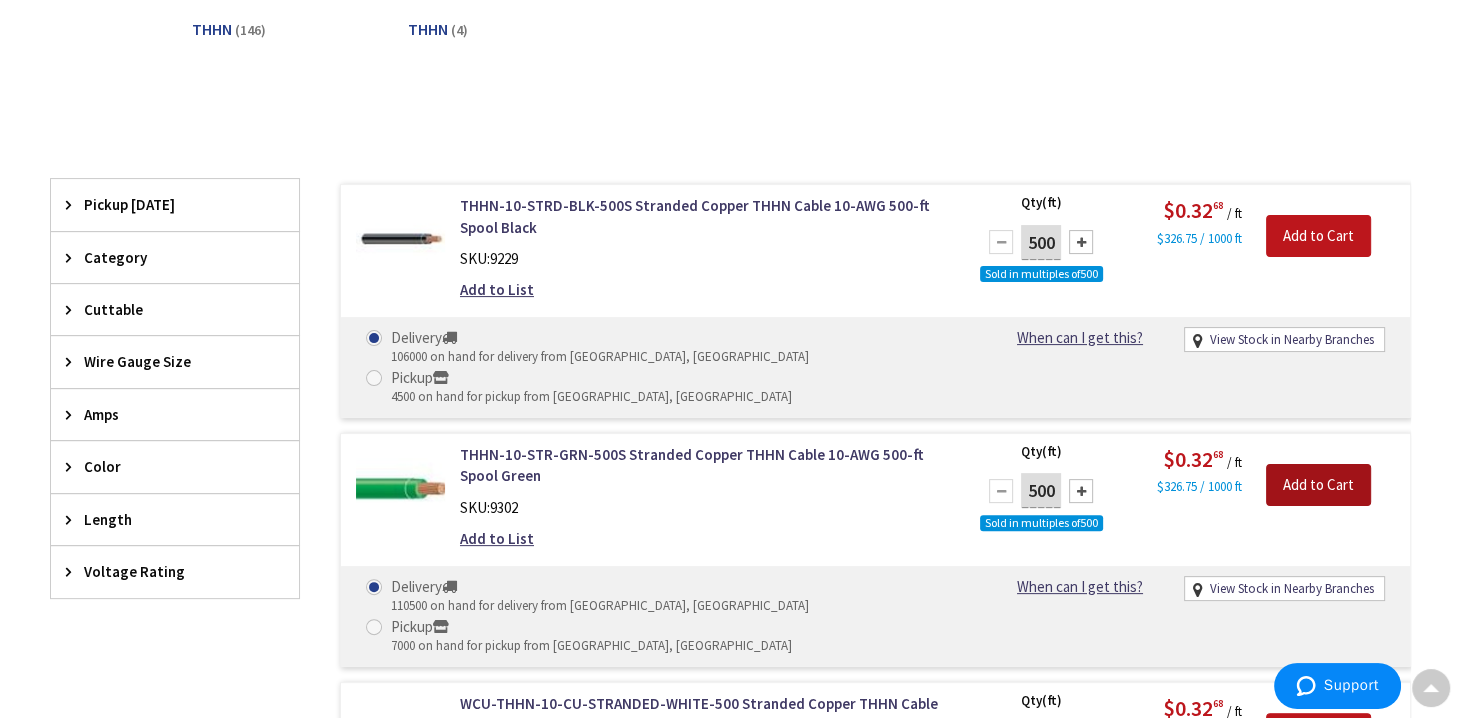 click on "Add to Cart" at bounding box center (1318, 485) 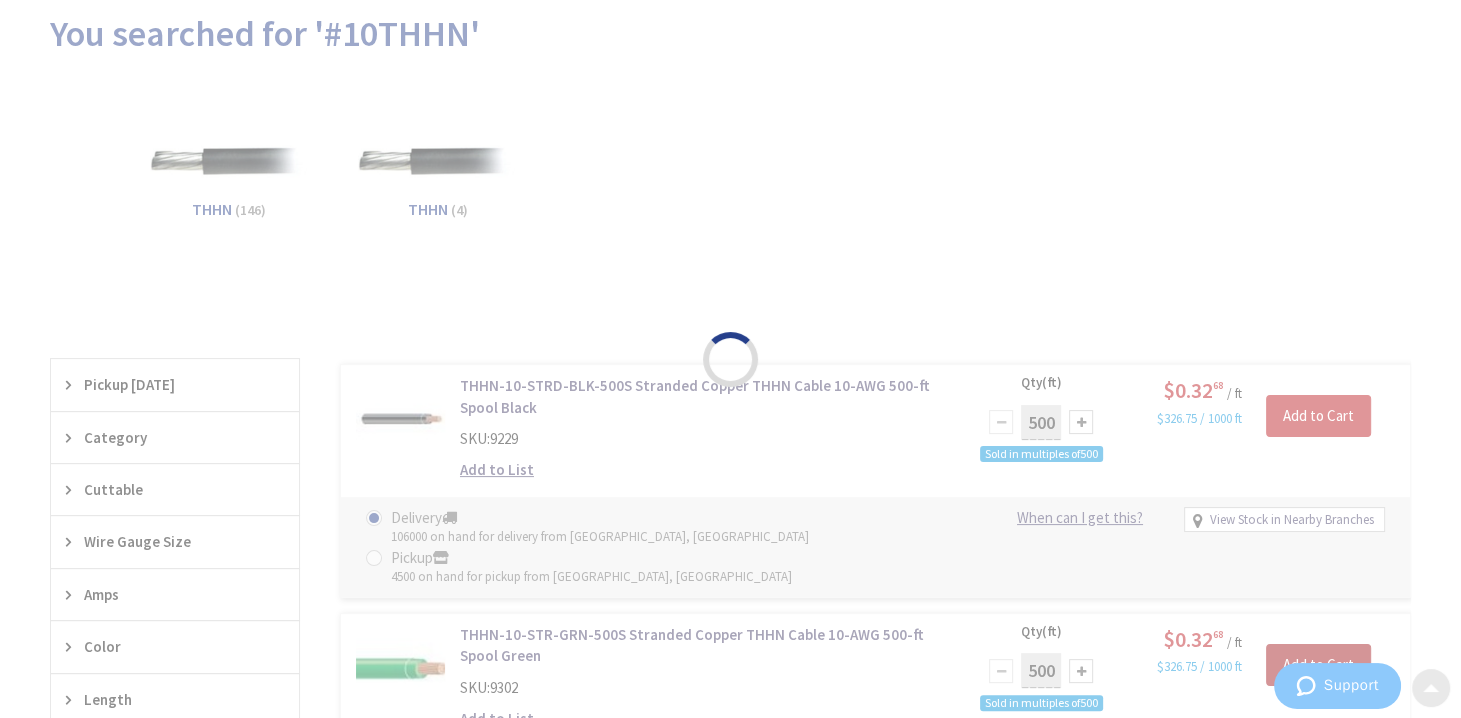 scroll, scrollTop: 0, scrollLeft: 0, axis: both 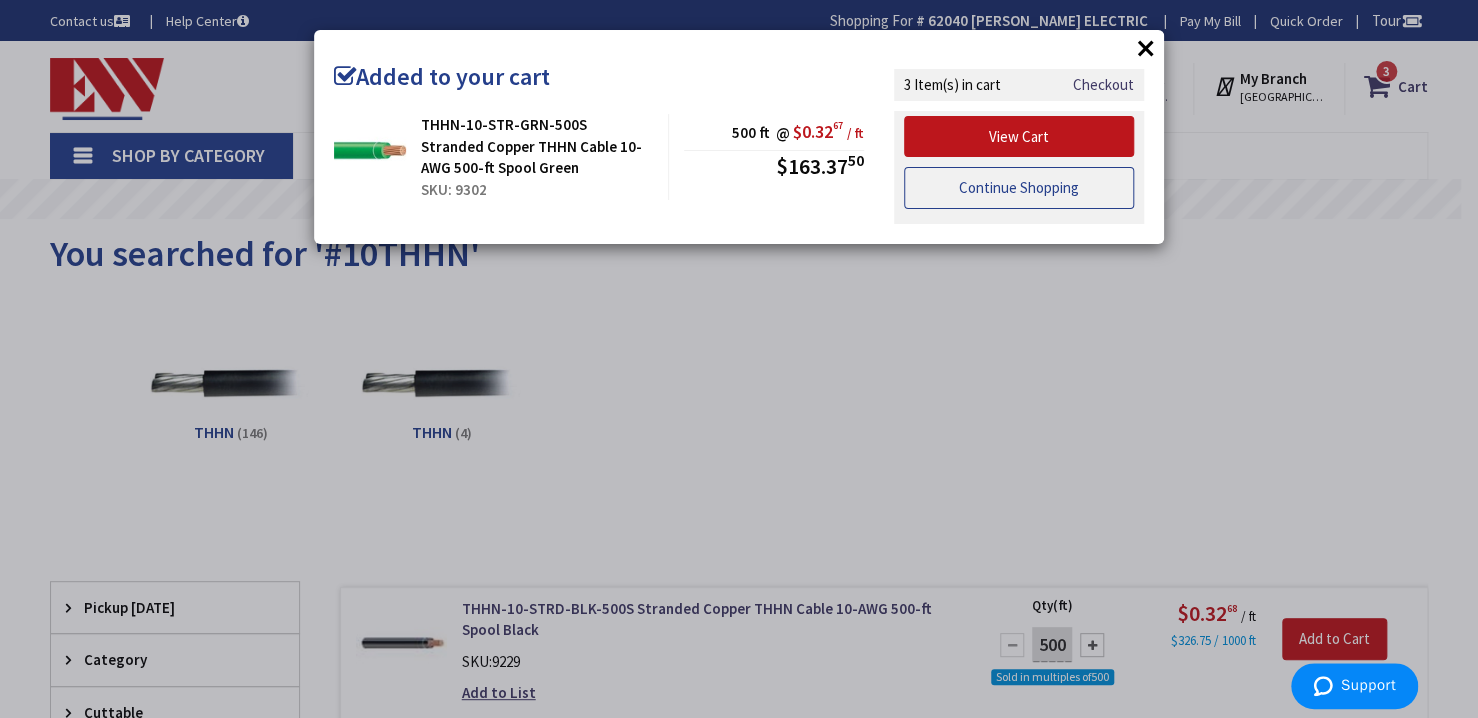 click on "Continue Shopping" at bounding box center [1019, 188] 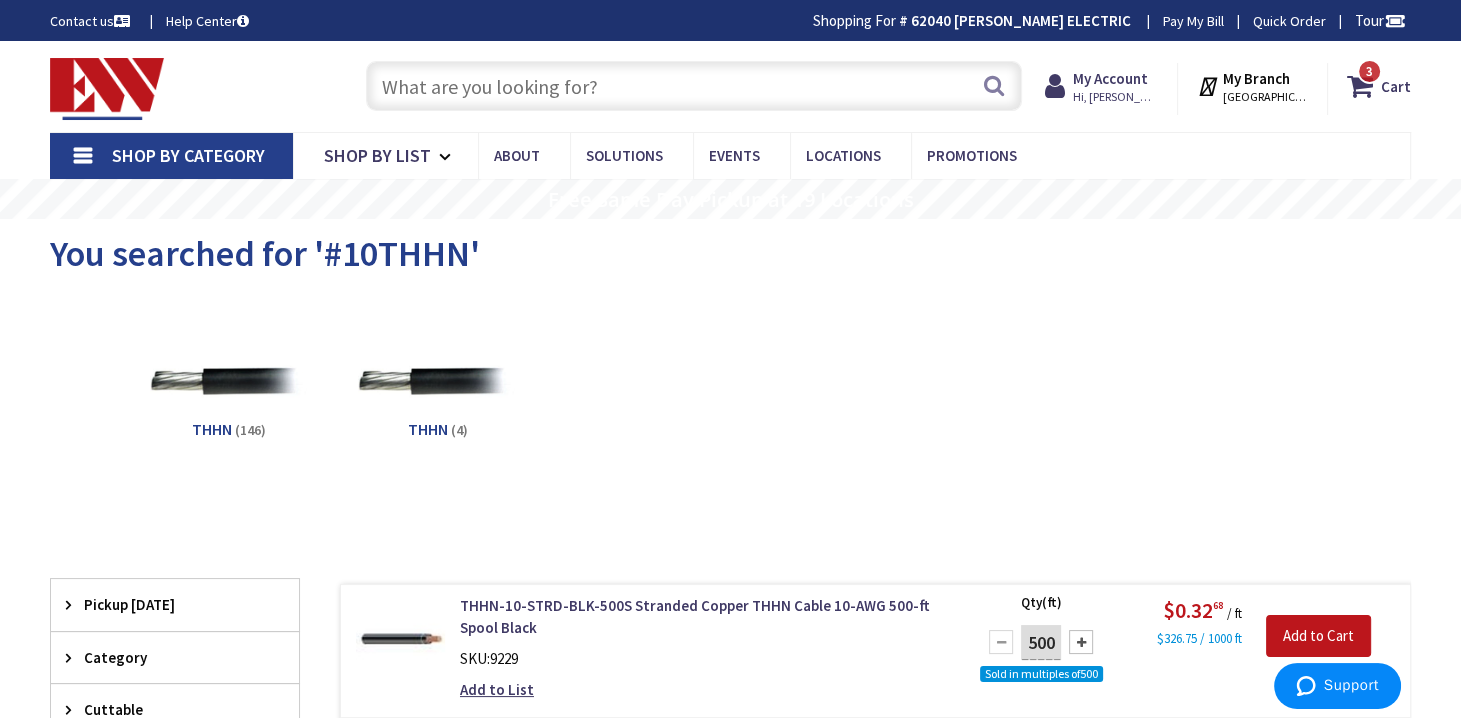 drag, startPoint x: 491, startPoint y: 90, endPoint x: 578, endPoint y: 83, distance: 87.28116 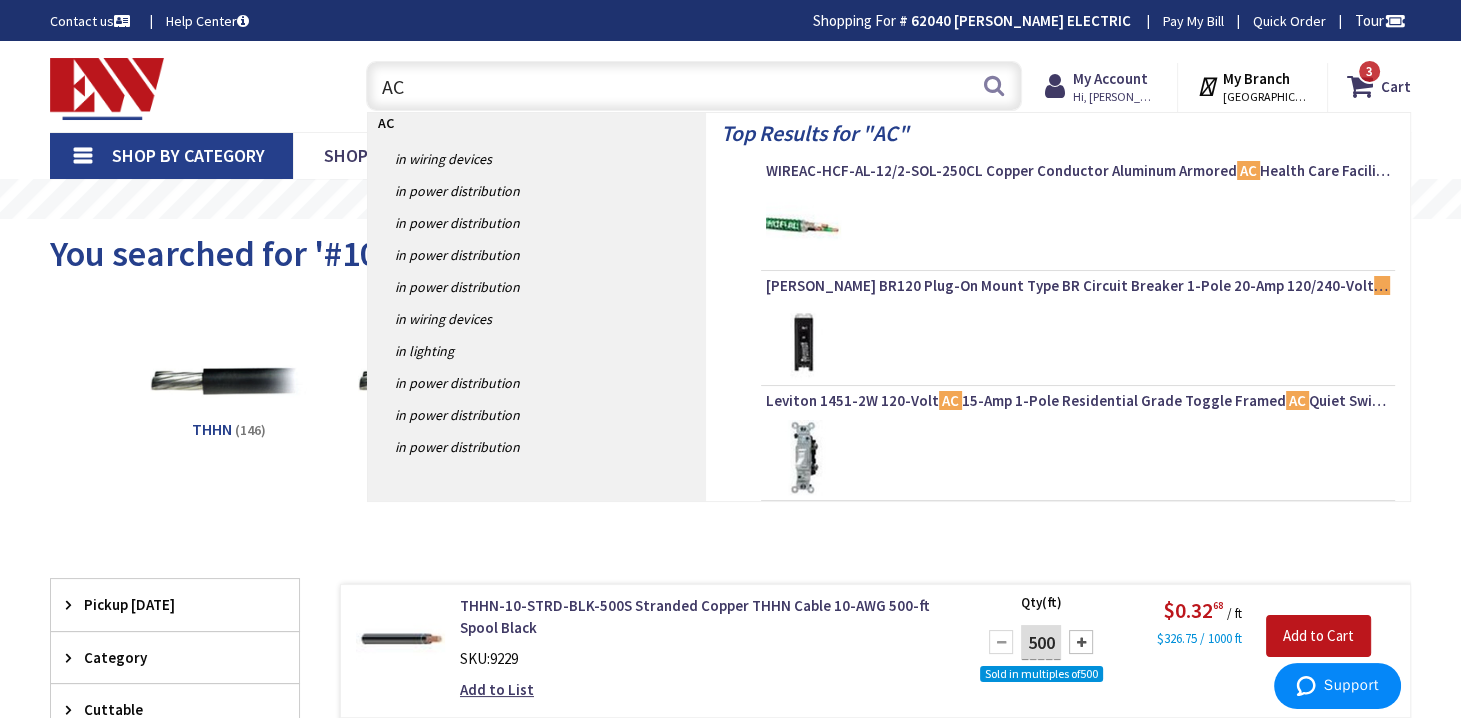 type on "A" 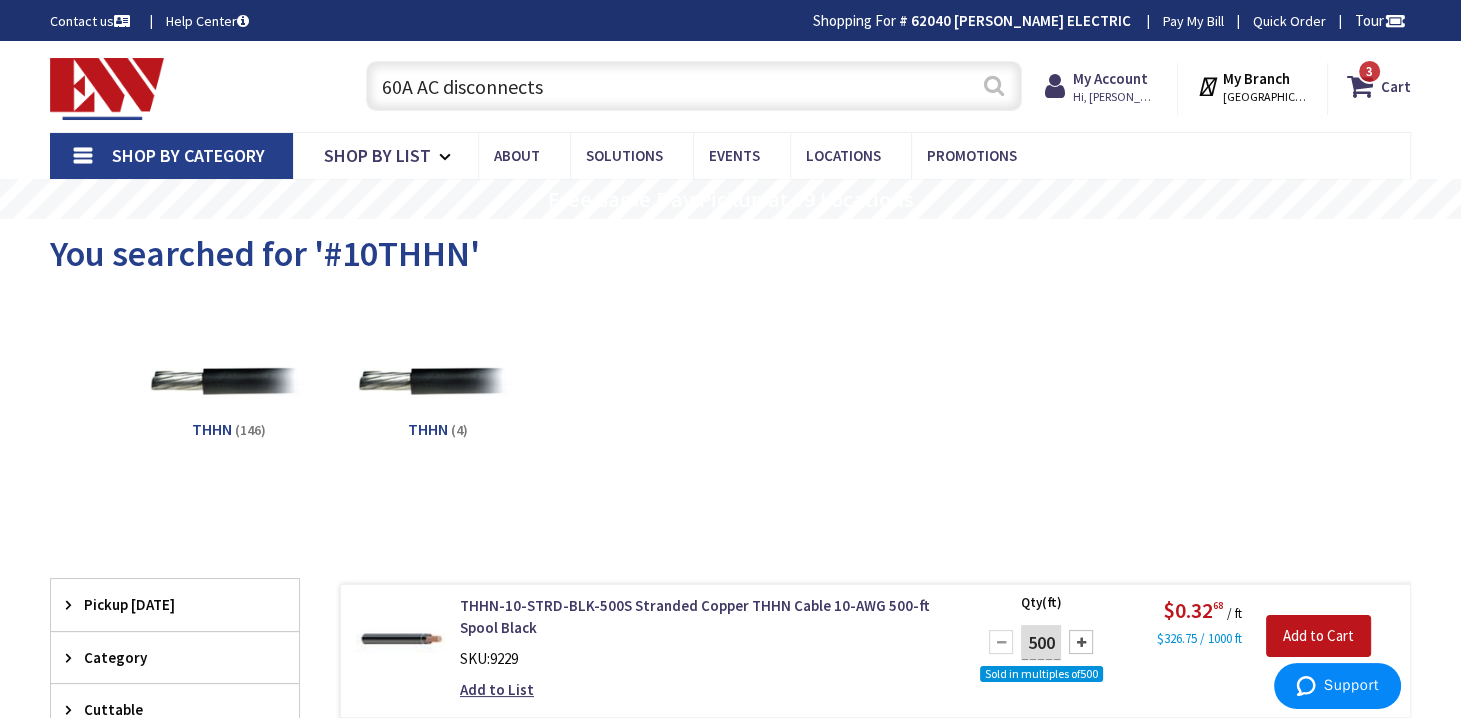 type on "60A AC disconnects" 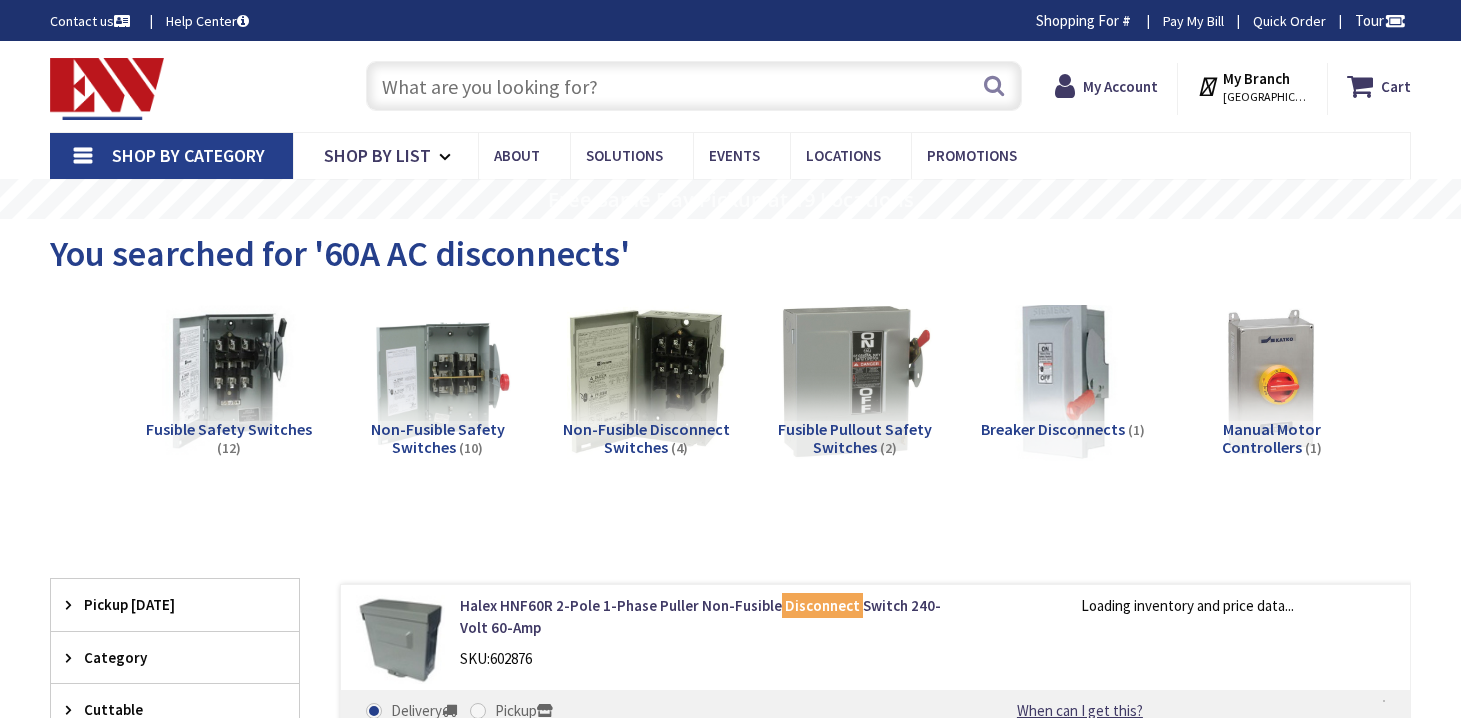 scroll, scrollTop: 0, scrollLeft: 0, axis: both 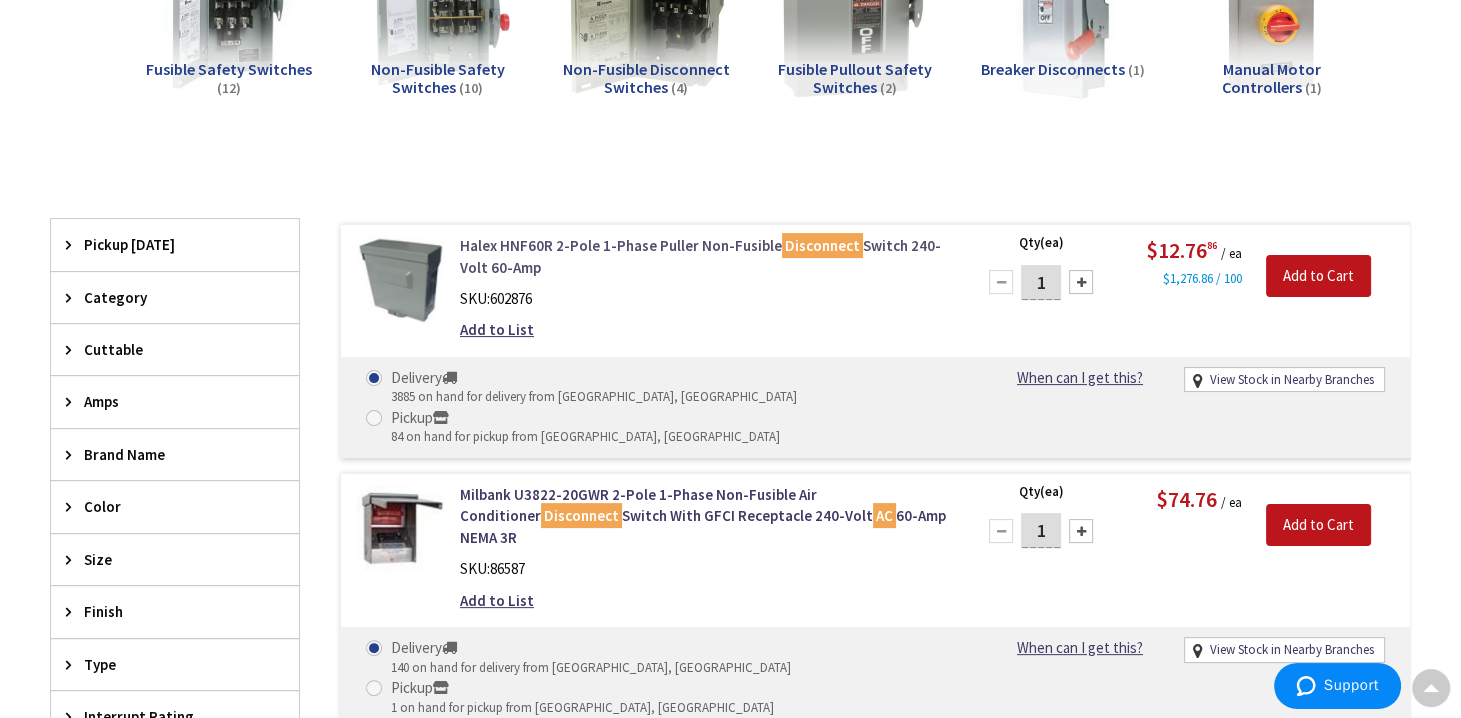 click on "Halex HNF60R 2-Pole 1-Phase Puller Non-Fusible  Disconnect  Switch 240-Volt 60-Amp" at bounding box center [705, 256] 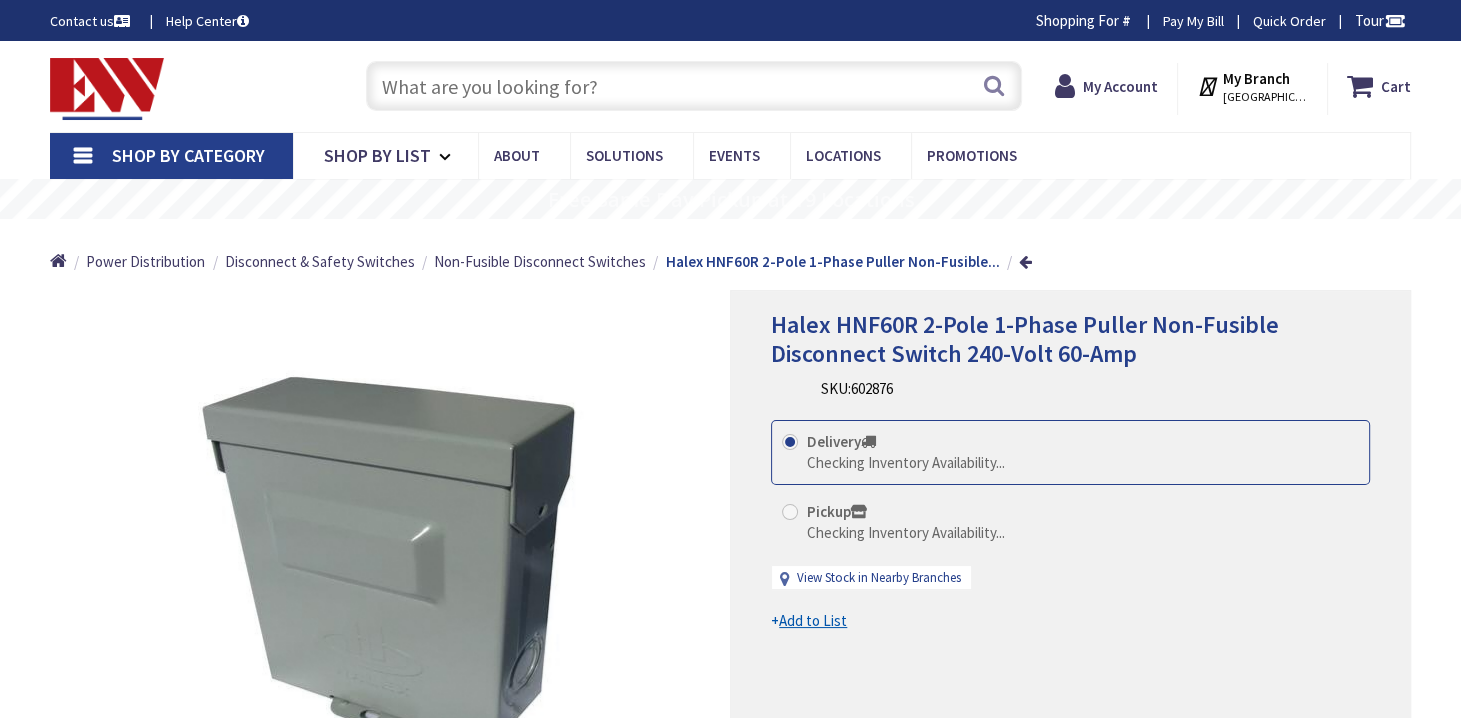scroll, scrollTop: 13, scrollLeft: 0, axis: vertical 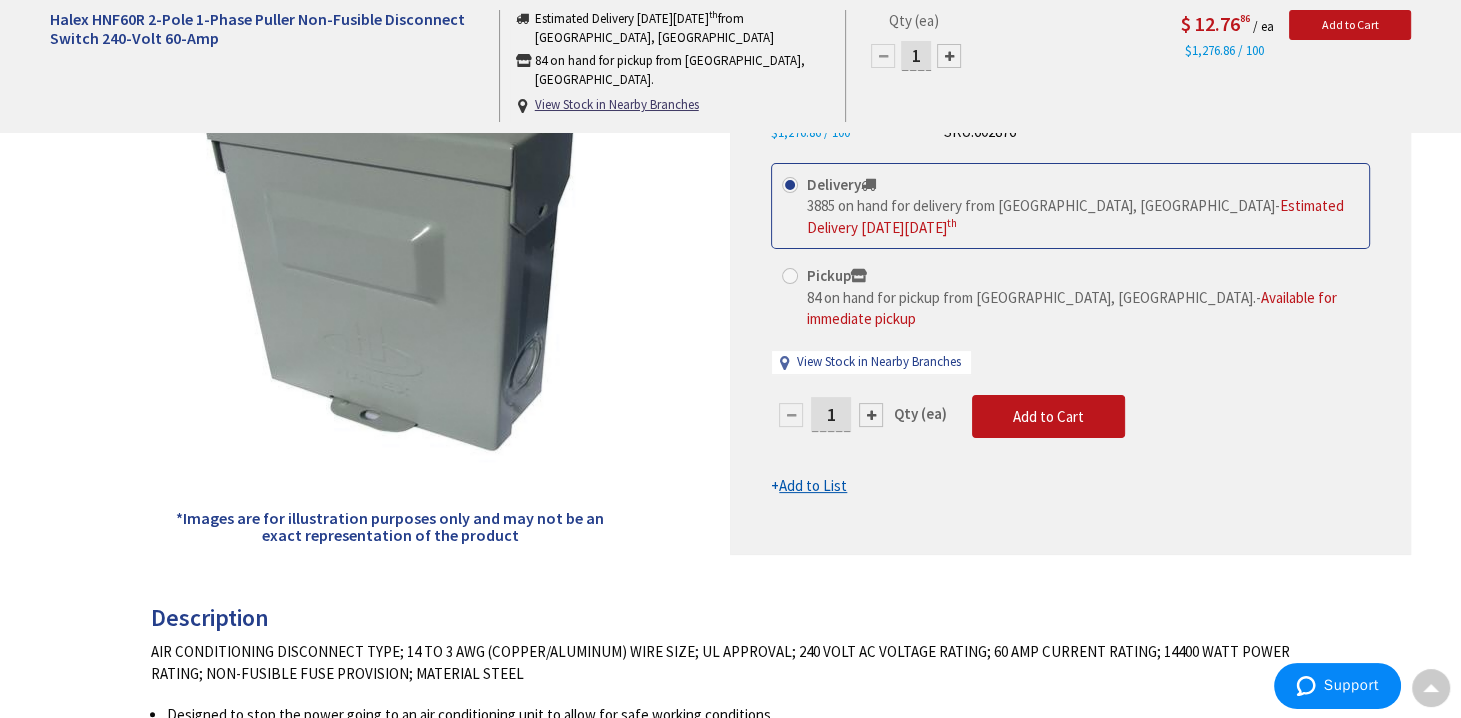 click at bounding box center [871, 415] 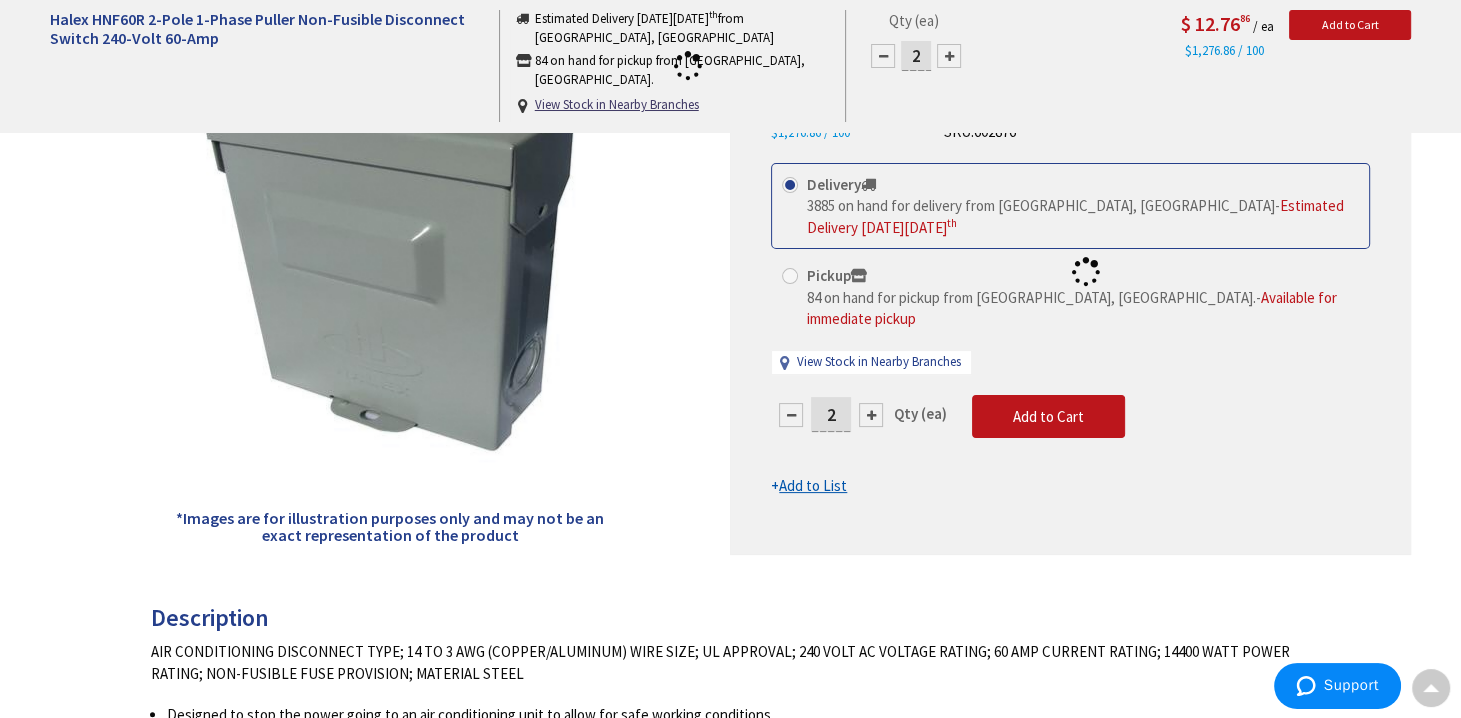 click at bounding box center [1070, 272] 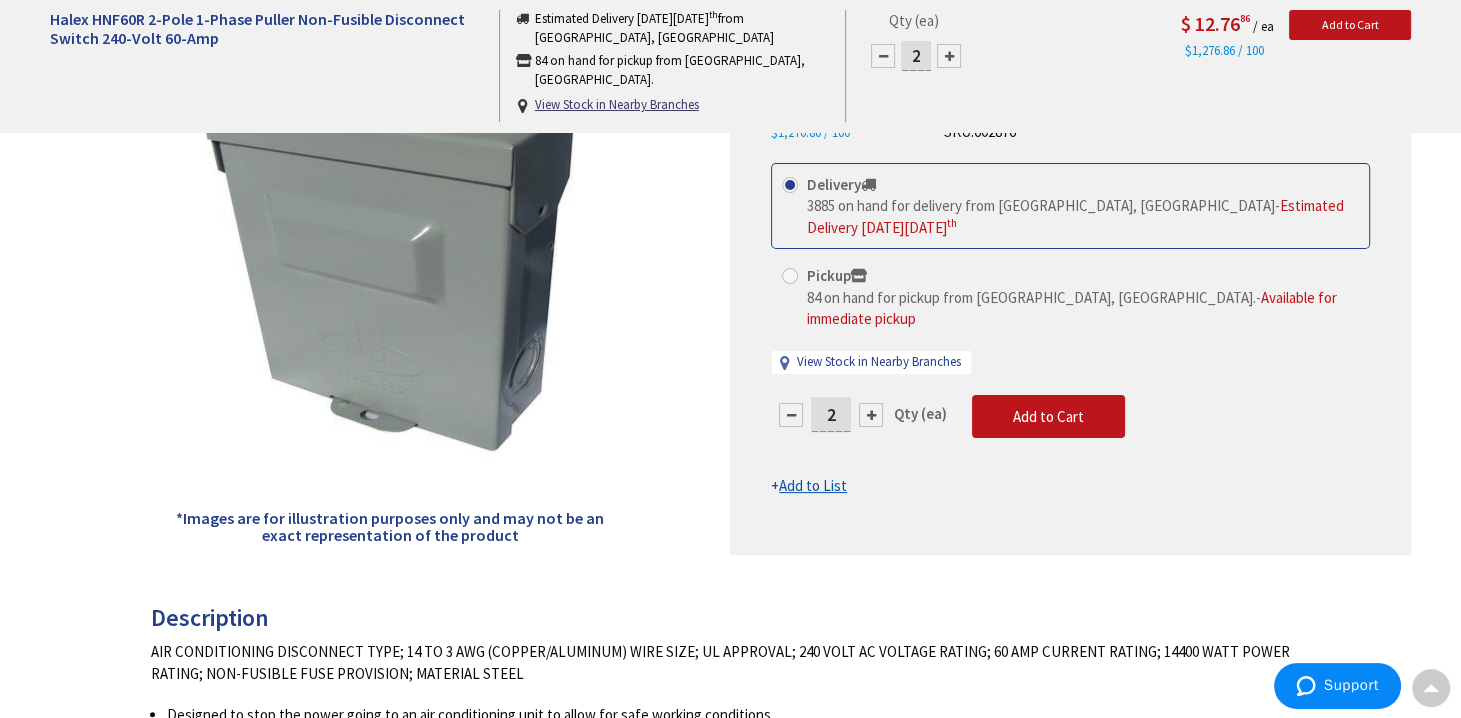 drag, startPoint x: 841, startPoint y: 371, endPoint x: 784, endPoint y: 365, distance: 57.31492 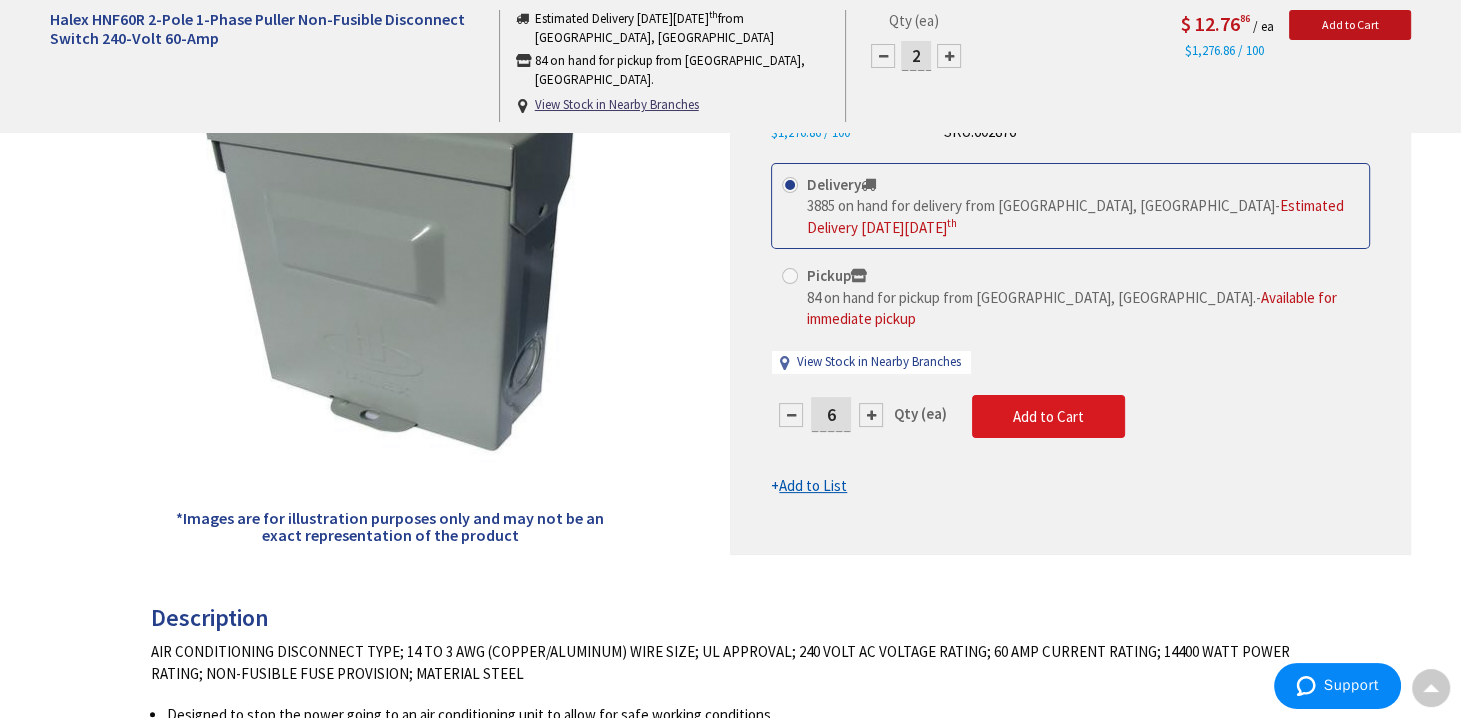 type on "6" 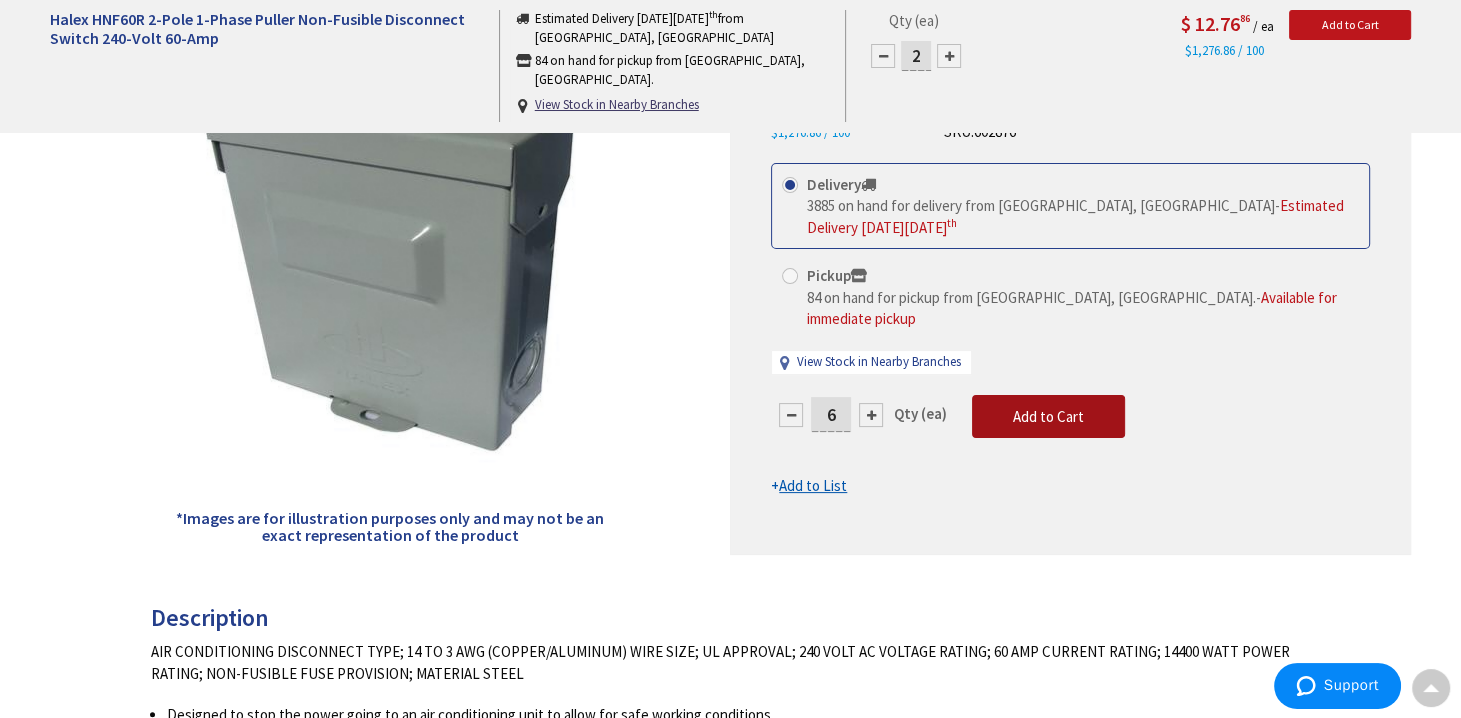 type on "6" 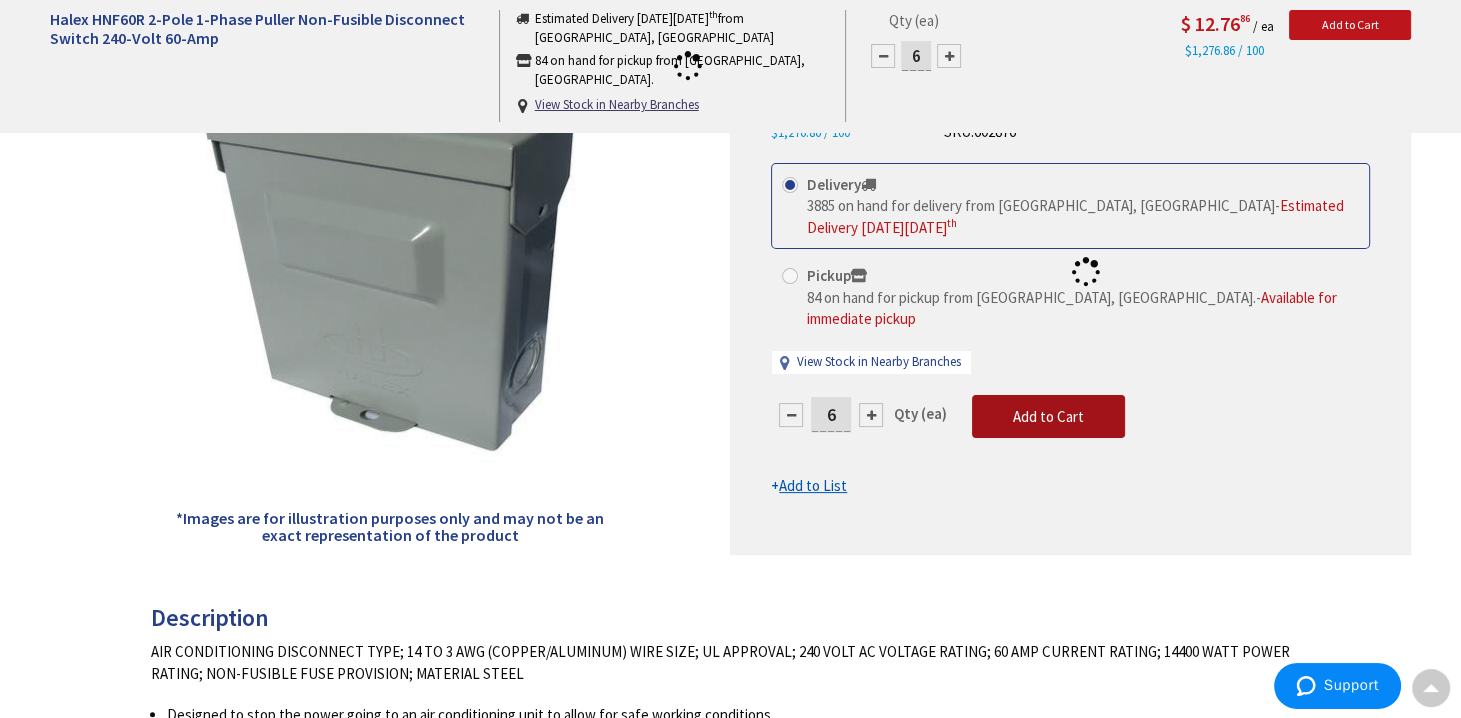 click on "This product is Discontinued
Delivery
3885 on hand for delivery from Middletown, CT
-  Estimated Delivery on Monday, July 14 th
Pickup
84 on hand for pickup from New Haven, CT.
-  Available for immediate pickup
View Stock in Nearby Branches
6" at bounding box center (1070, 330) 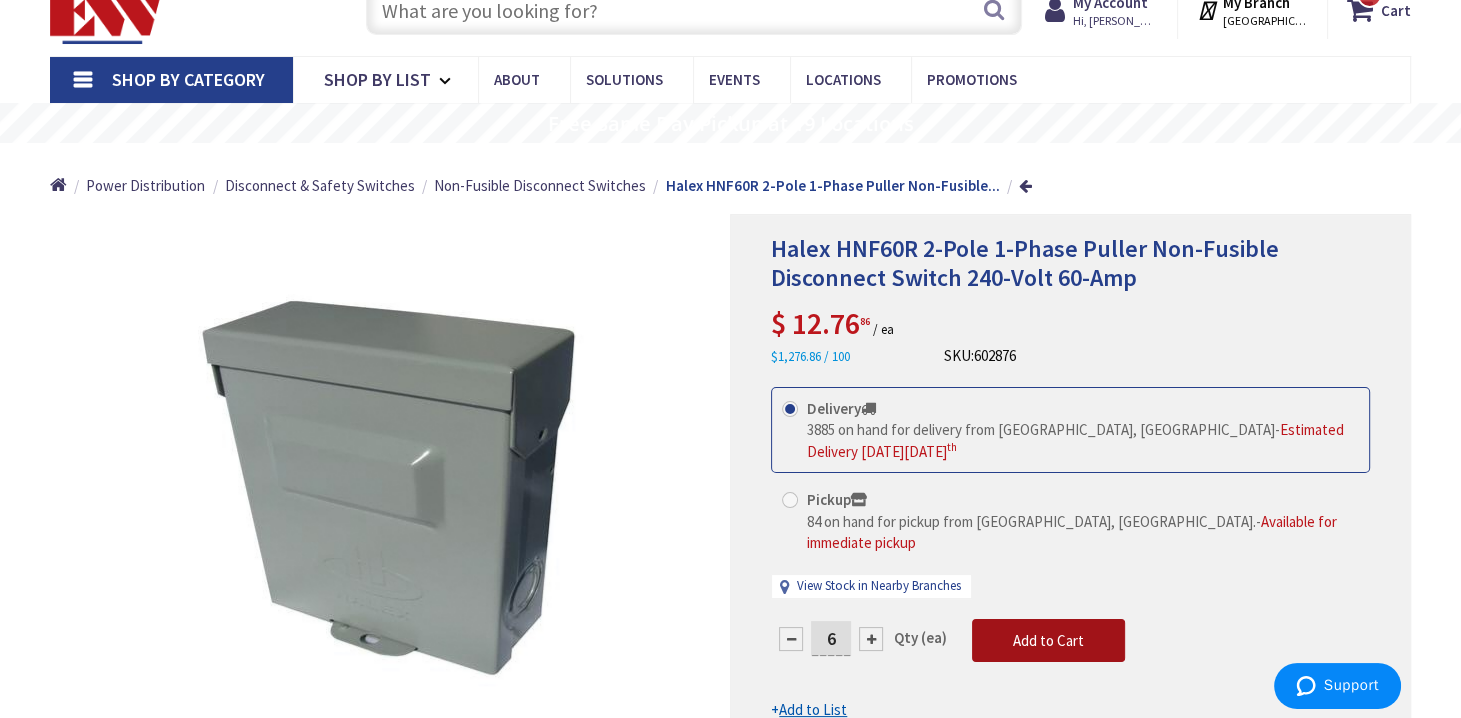 scroll, scrollTop: 200, scrollLeft: 0, axis: vertical 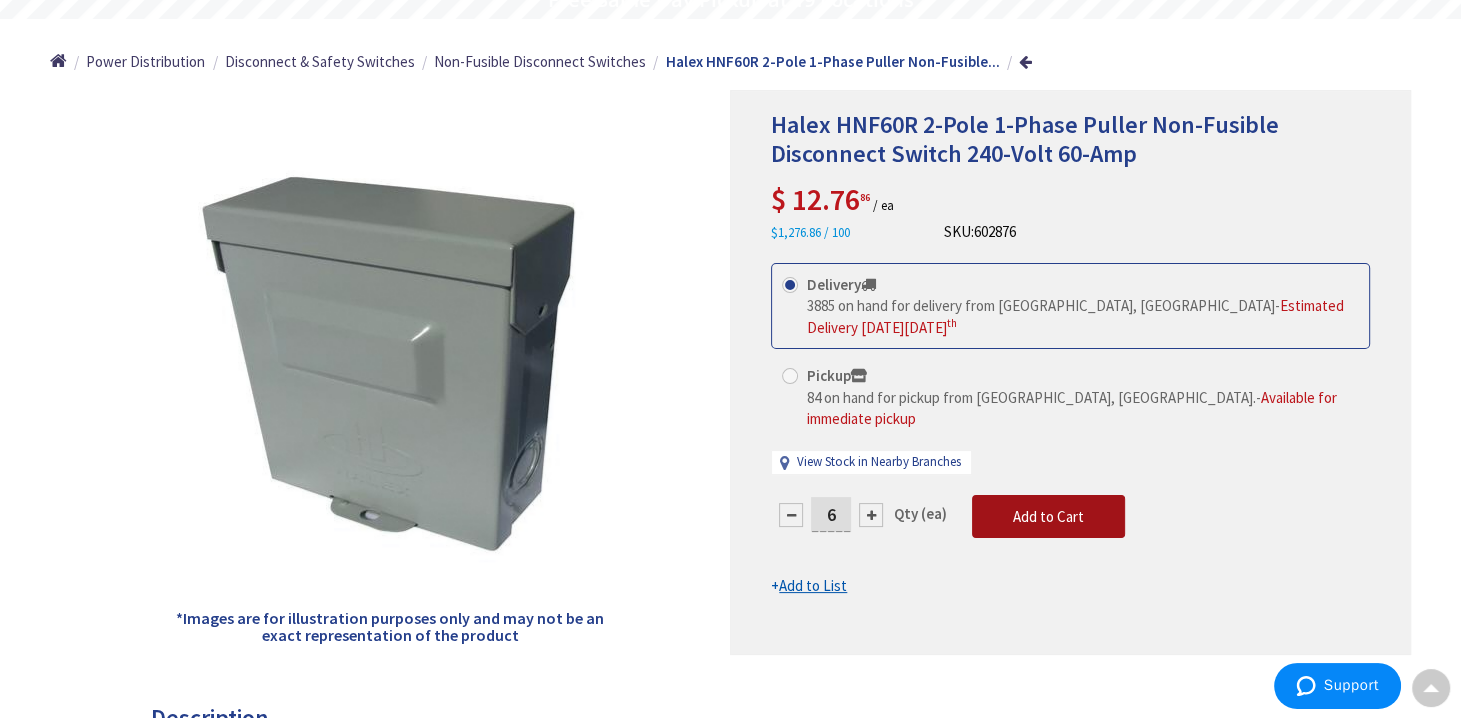 click on "Add to Cart" at bounding box center (1048, 516) 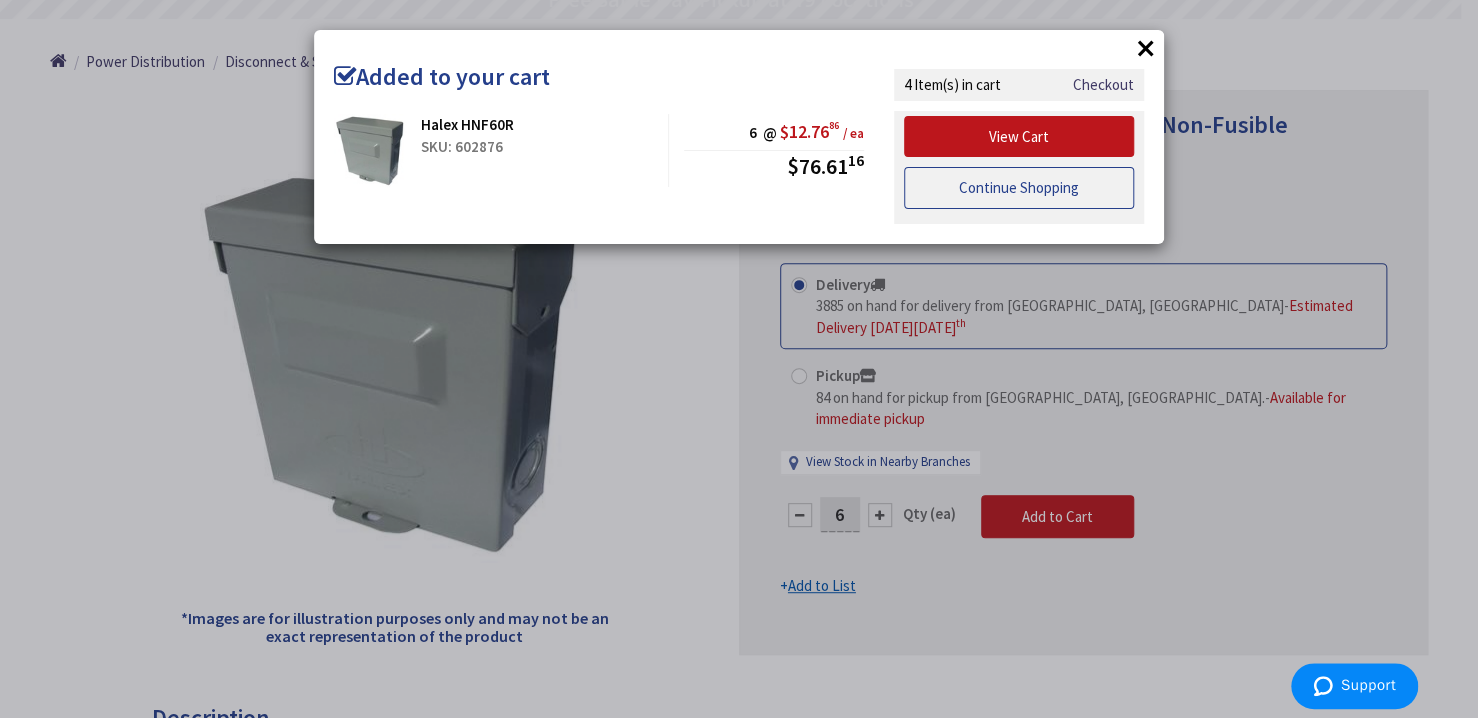 click on "Continue Shopping" at bounding box center (1019, 188) 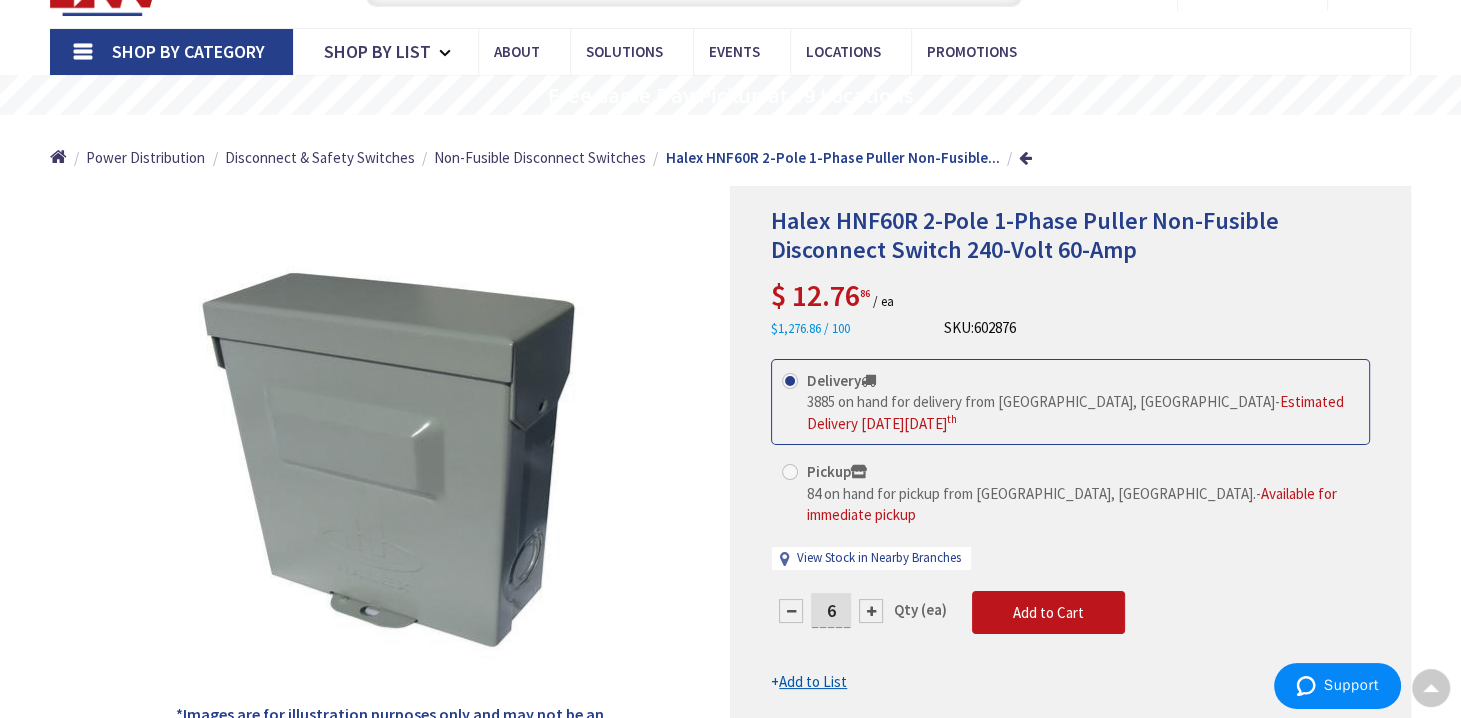scroll, scrollTop: 0, scrollLeft: 0, axis: both 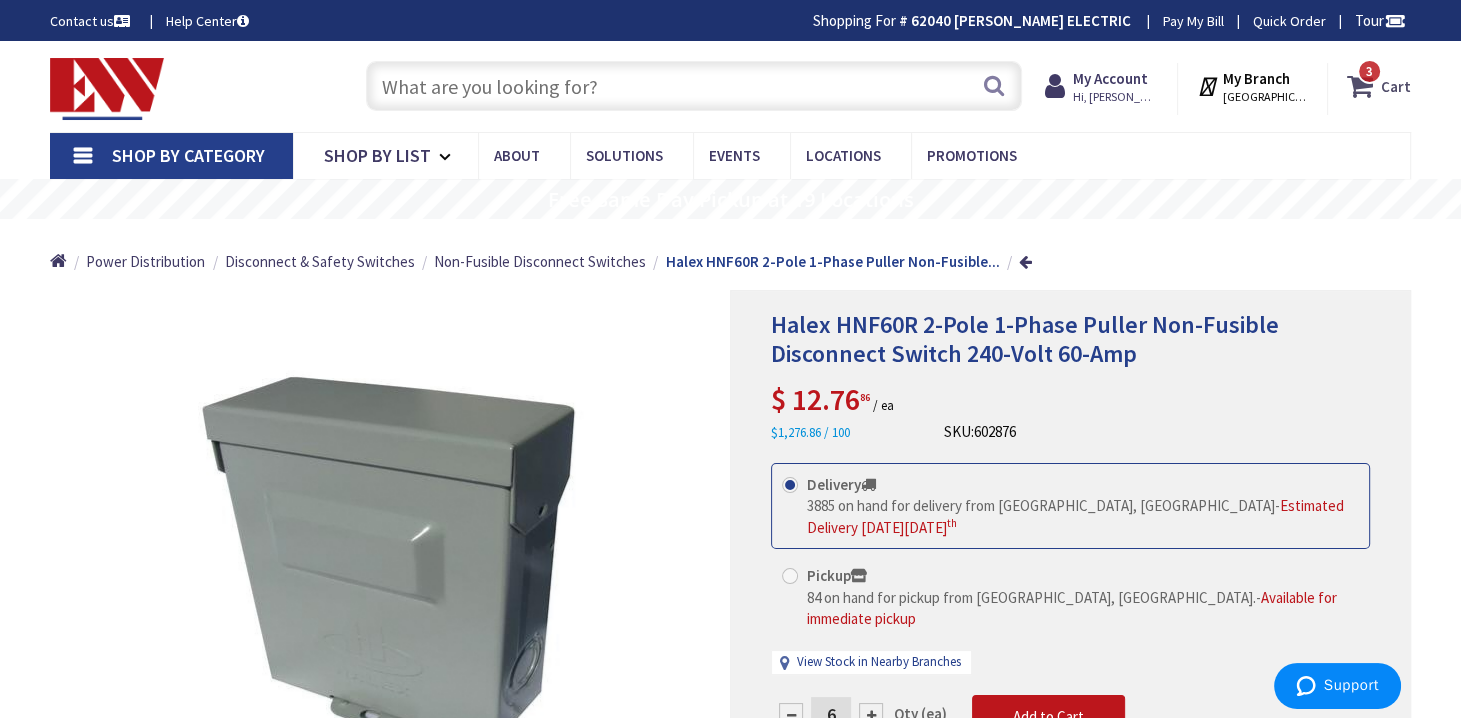 click on "Cart" at bounding box center [1396, 86] 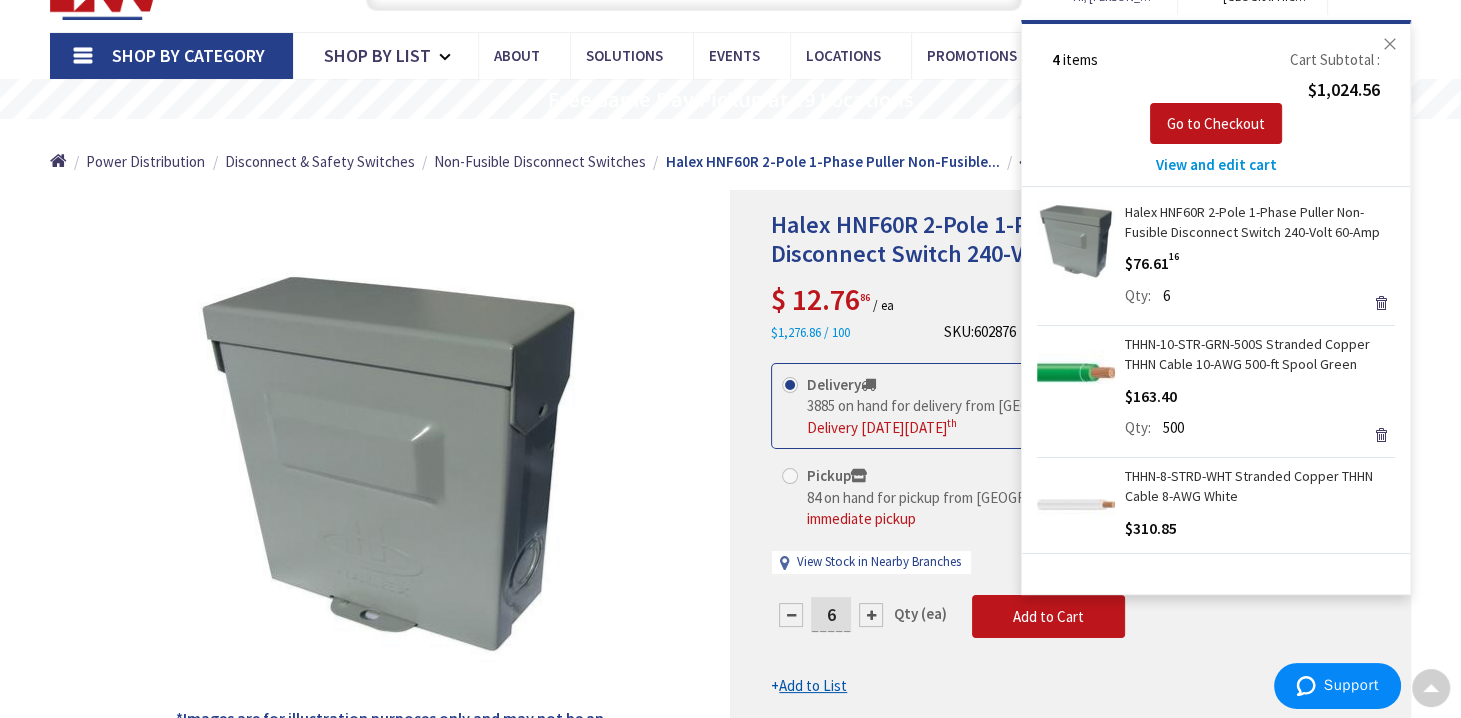 scroll, scrollTop: 100, scrollLeft: 0, axis: vertical 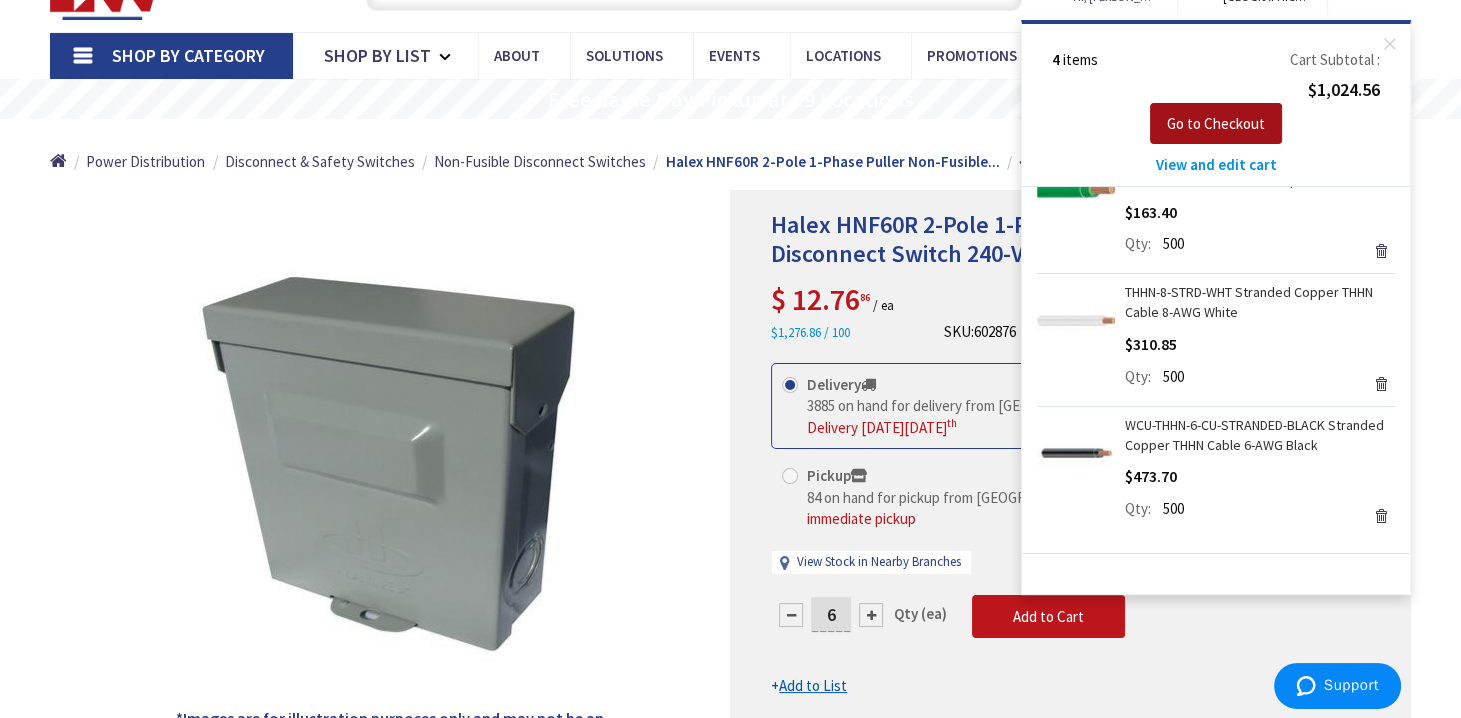 click on "Go to Checkout" at bounding box center [1216, 123] 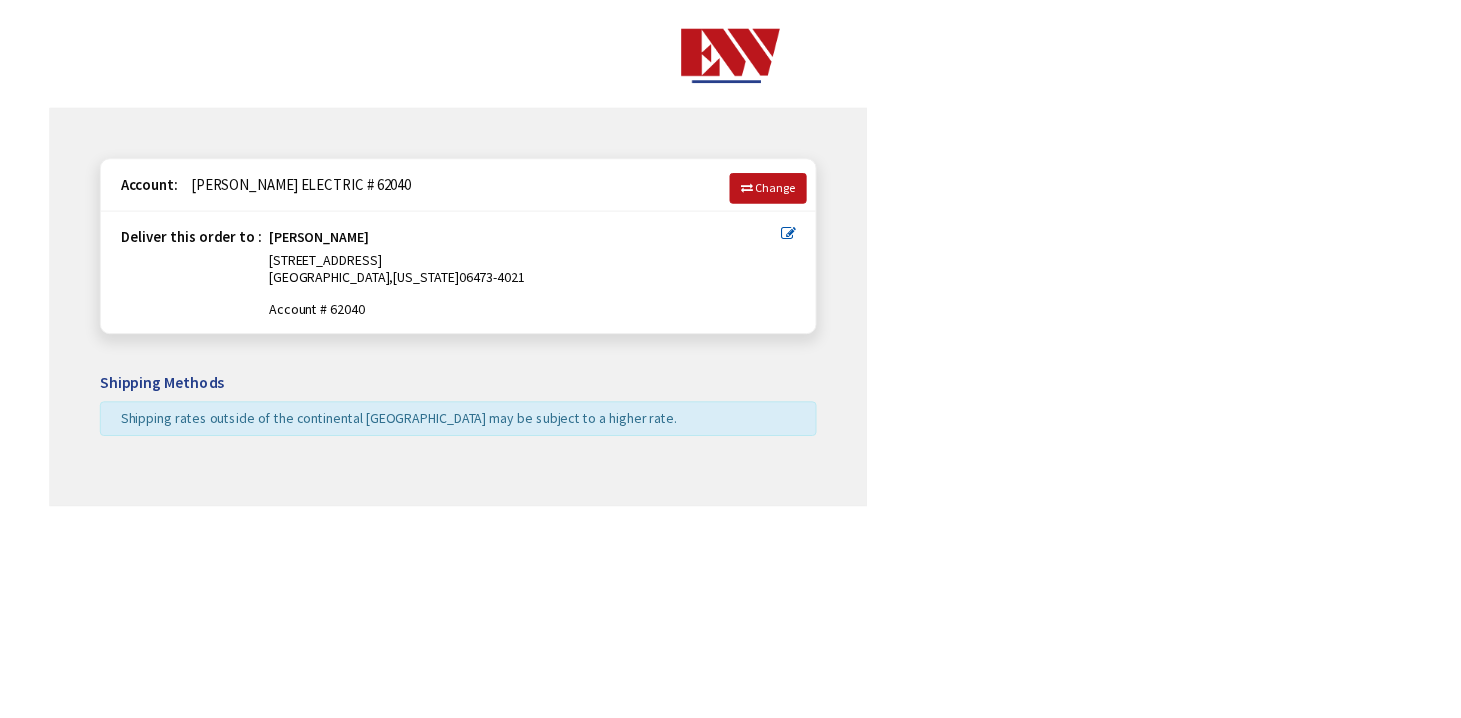 scroll, scrollTop: 0, scrollLeft: 0, axis: both 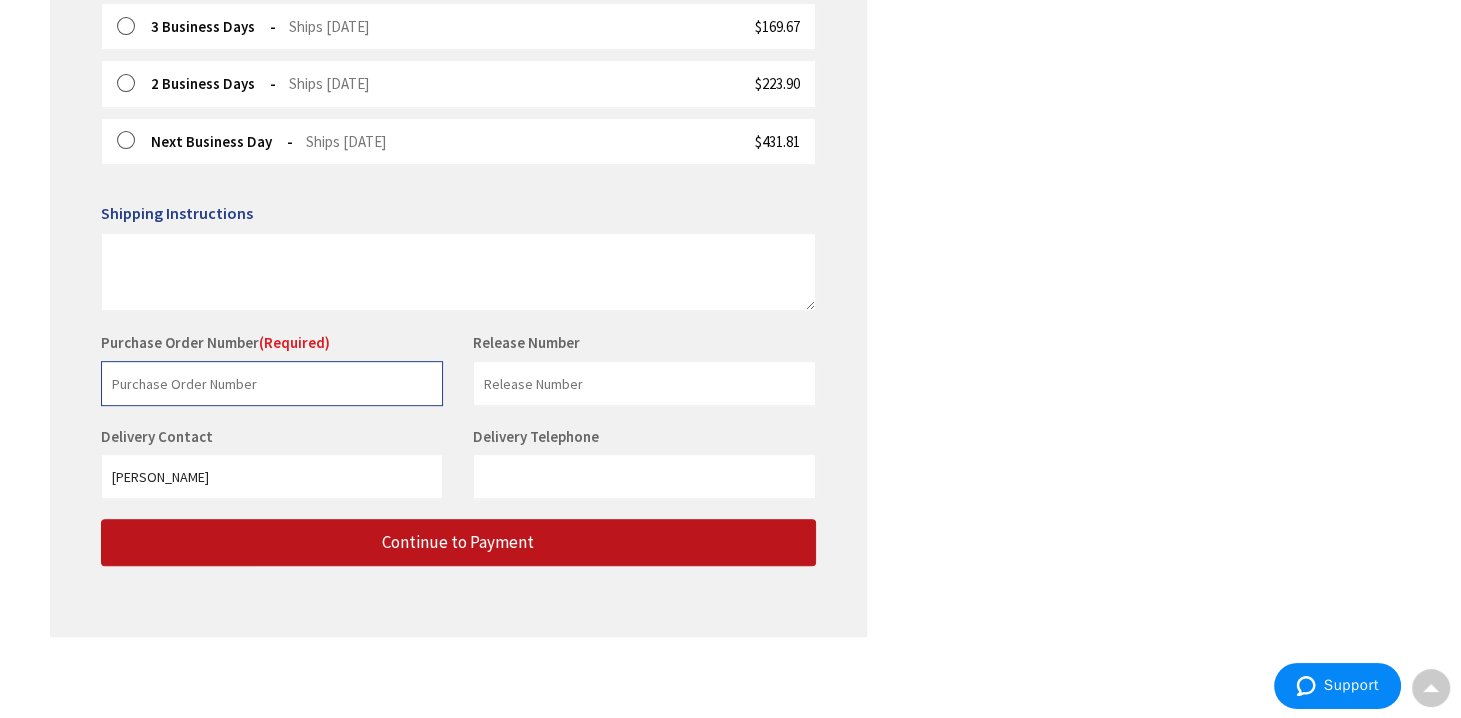 click at bounding box center [272, 383] 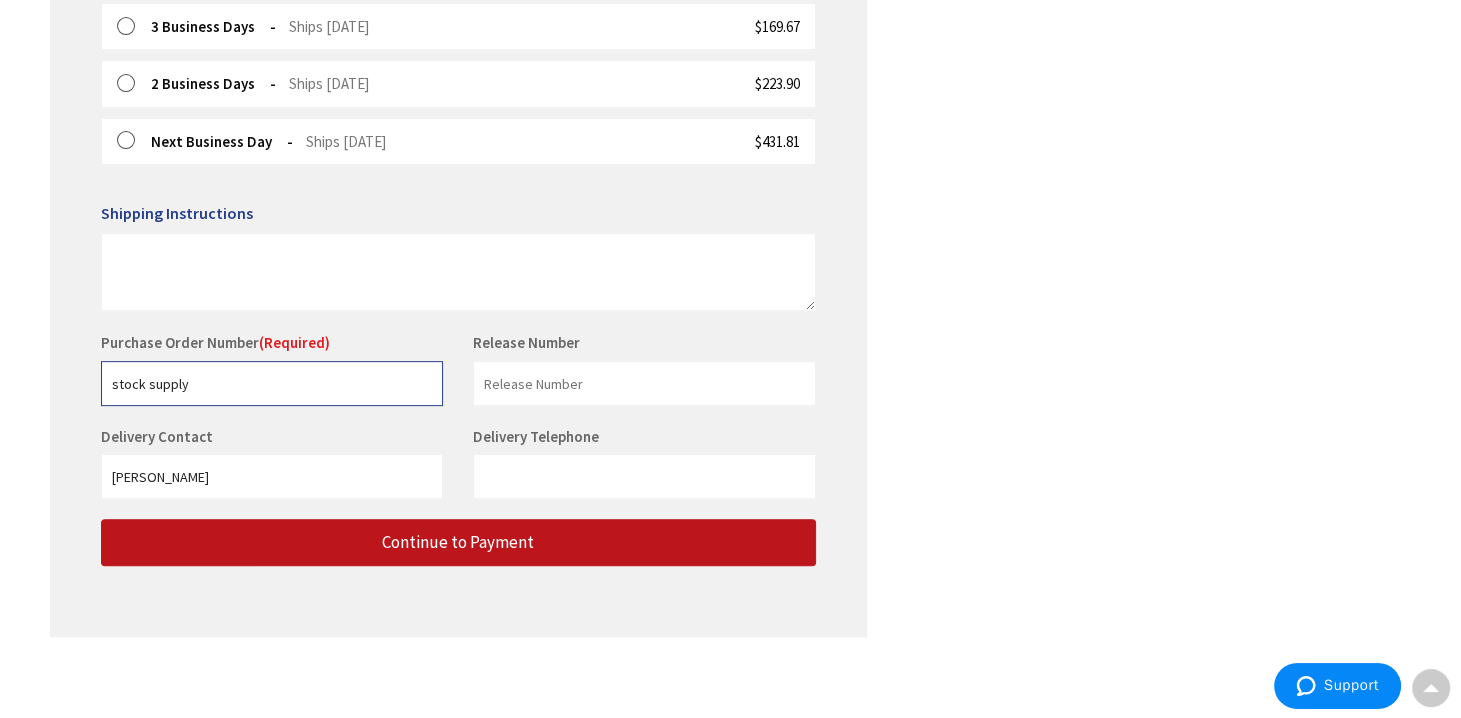 drag, startPoint x: 146, startPoint y: 376, endPoint x: 64, endPoint y: 370, distance: 82.219215 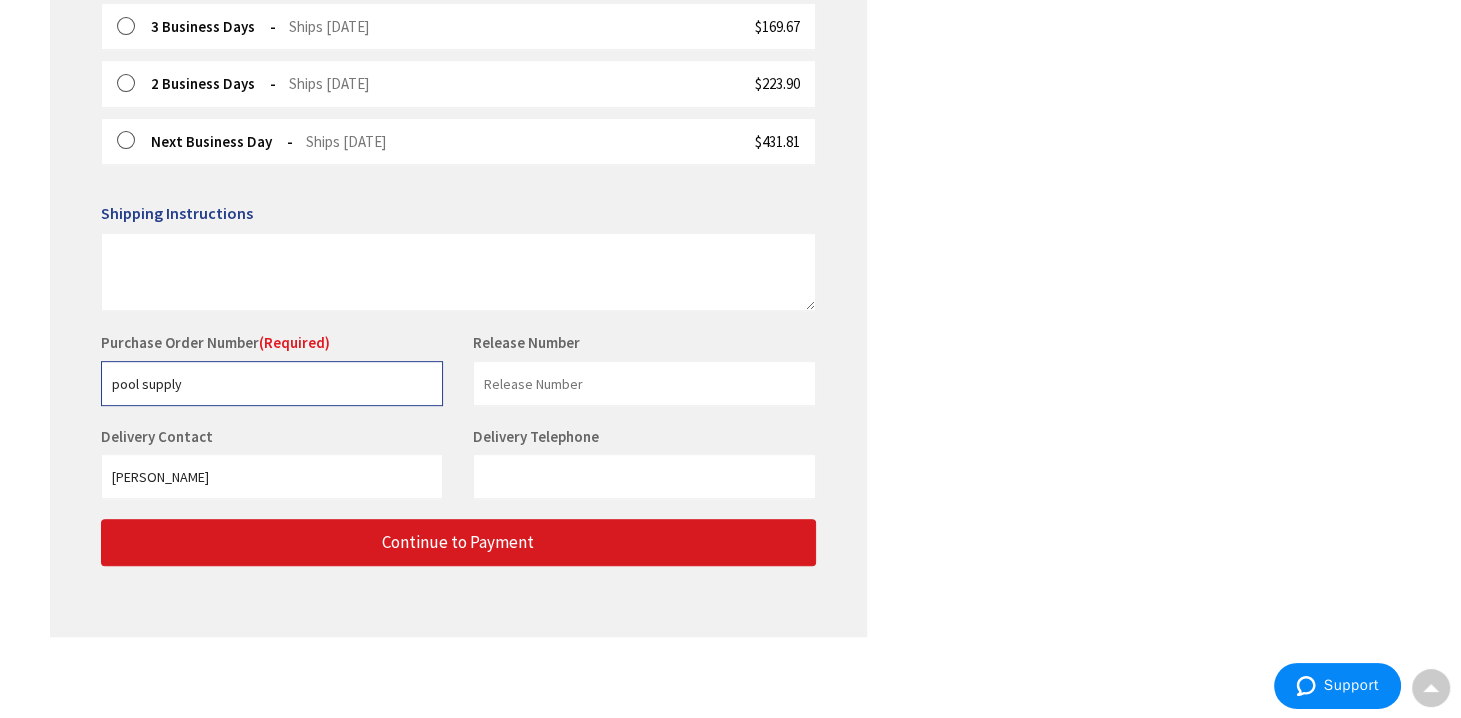 type on "pool supply" 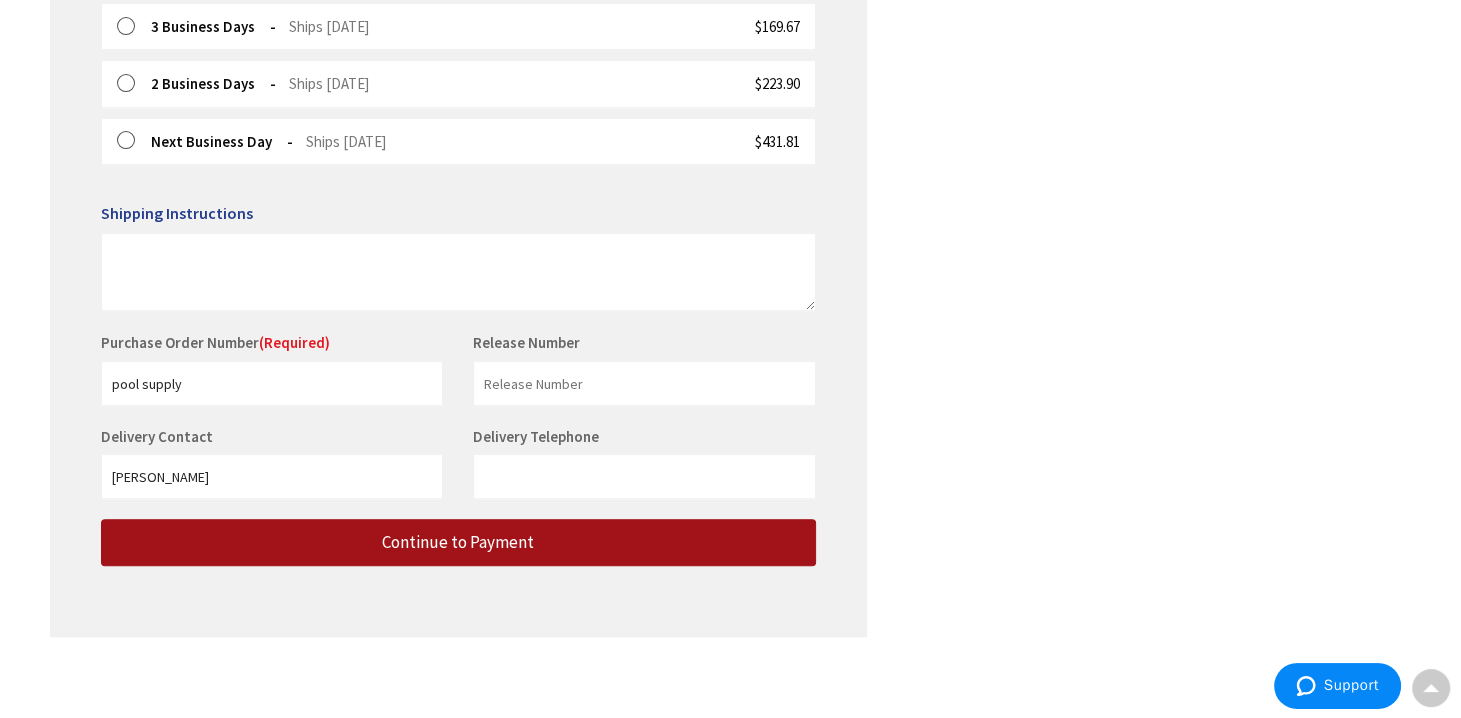click on "Continue to Payment" at bounding box center (458, 542) 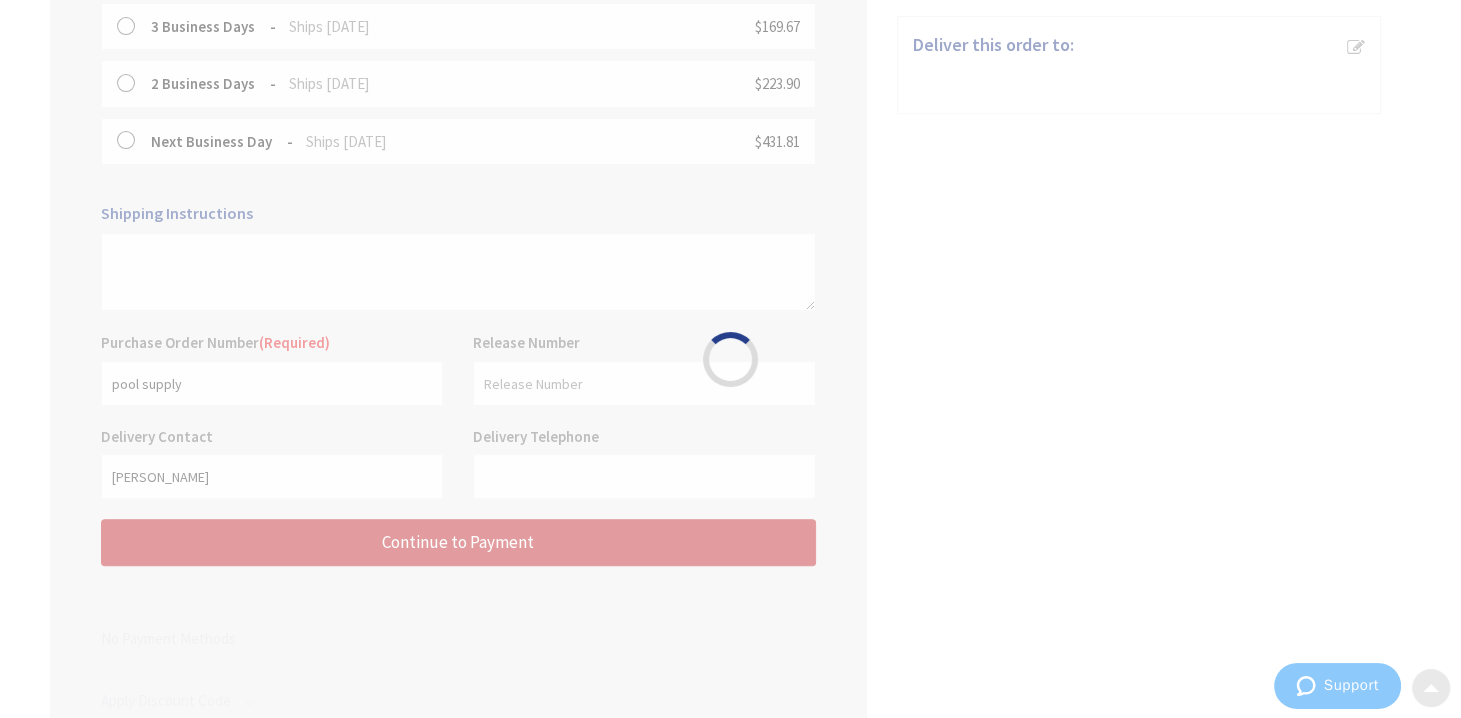 scroll, scrollTop: 0, scrollLeft: 0, axis: both 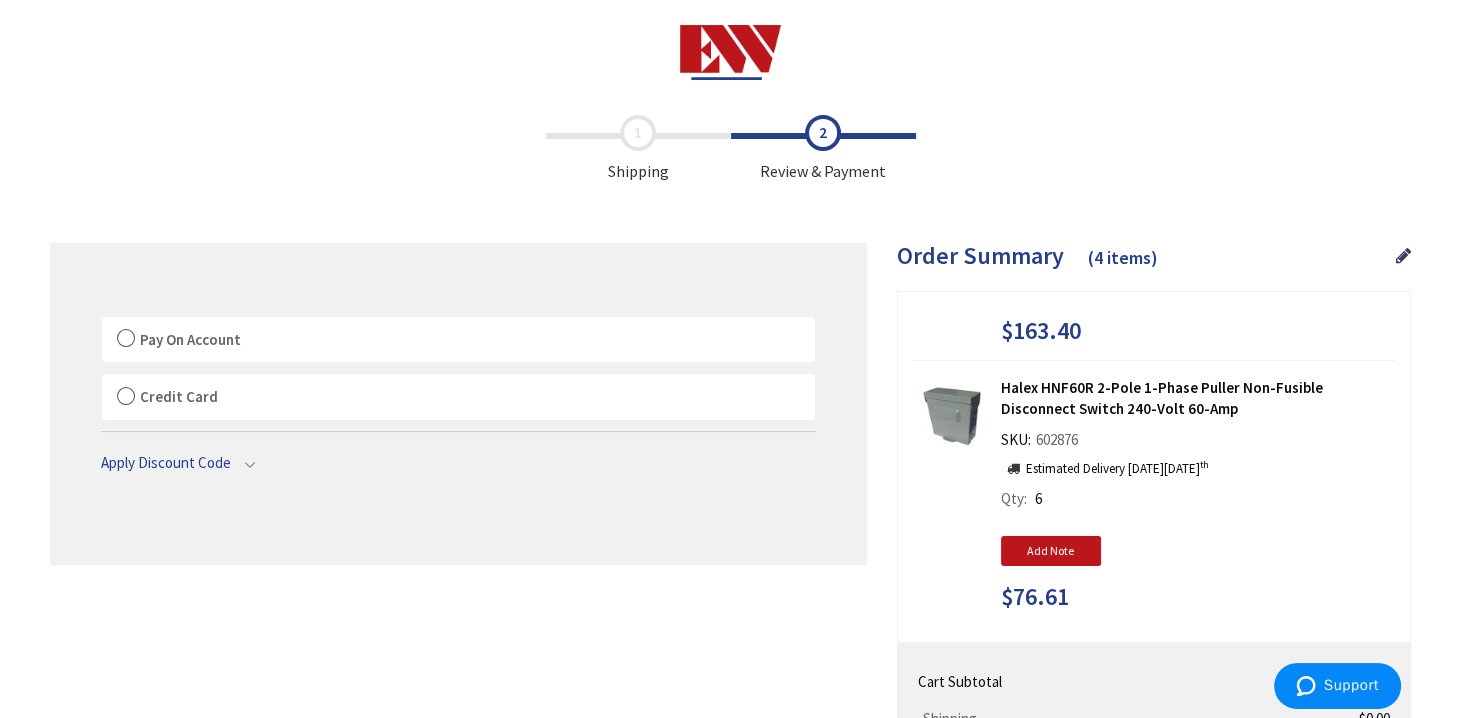 click on "Pay On Account" at bounding box center (458, 340) 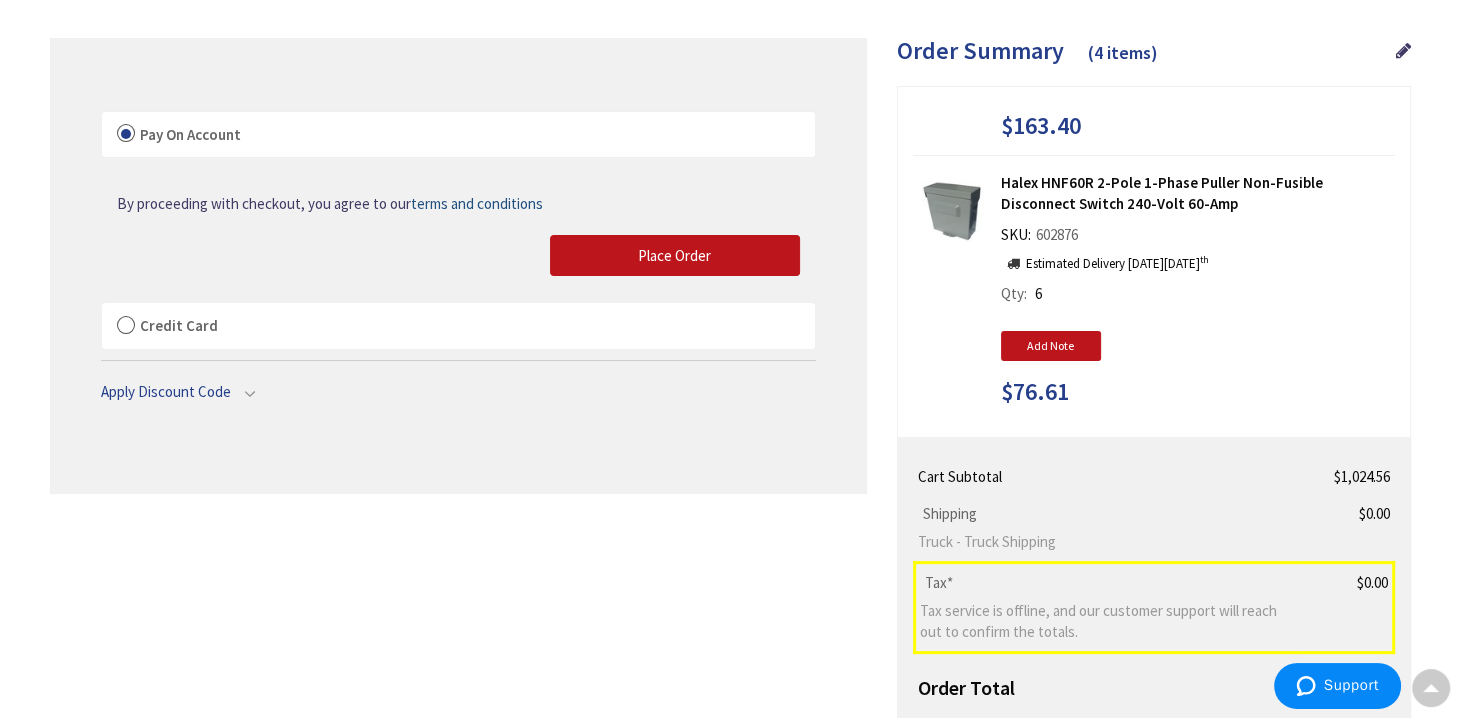 scroll, scrollTop: 96, scrollLeft: 0, axis: vertical 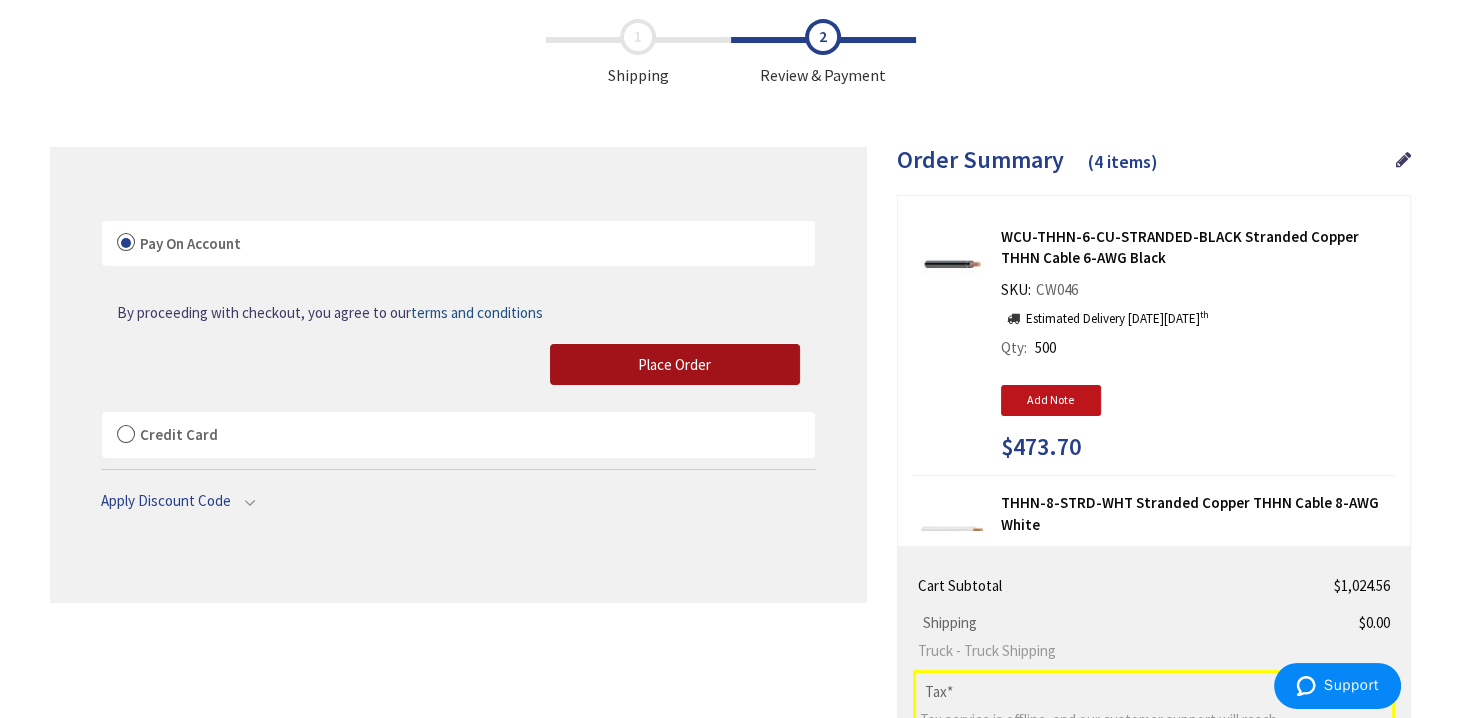 click on "Place Order" at bounding box center (674, 364) 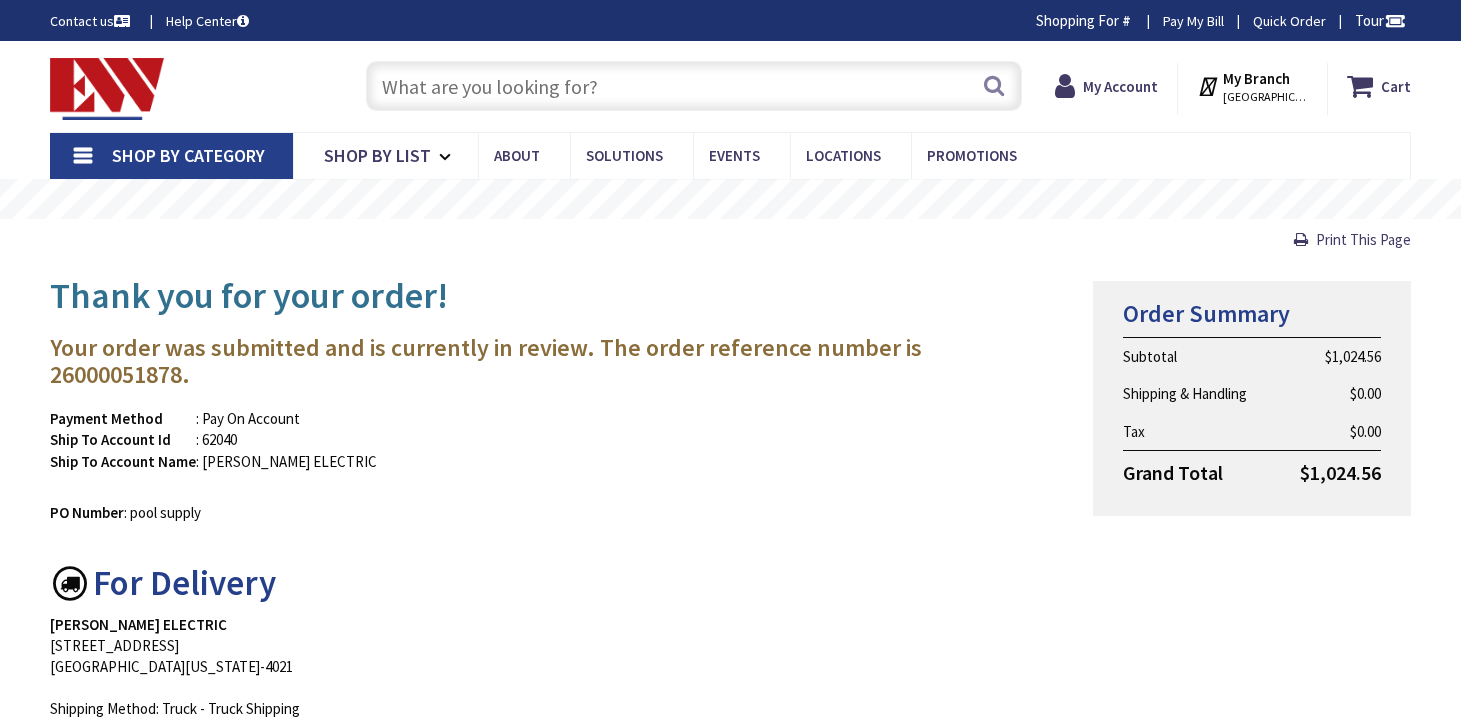scroll, scrollTop: 0, scrollLeft: 0, axis: both 